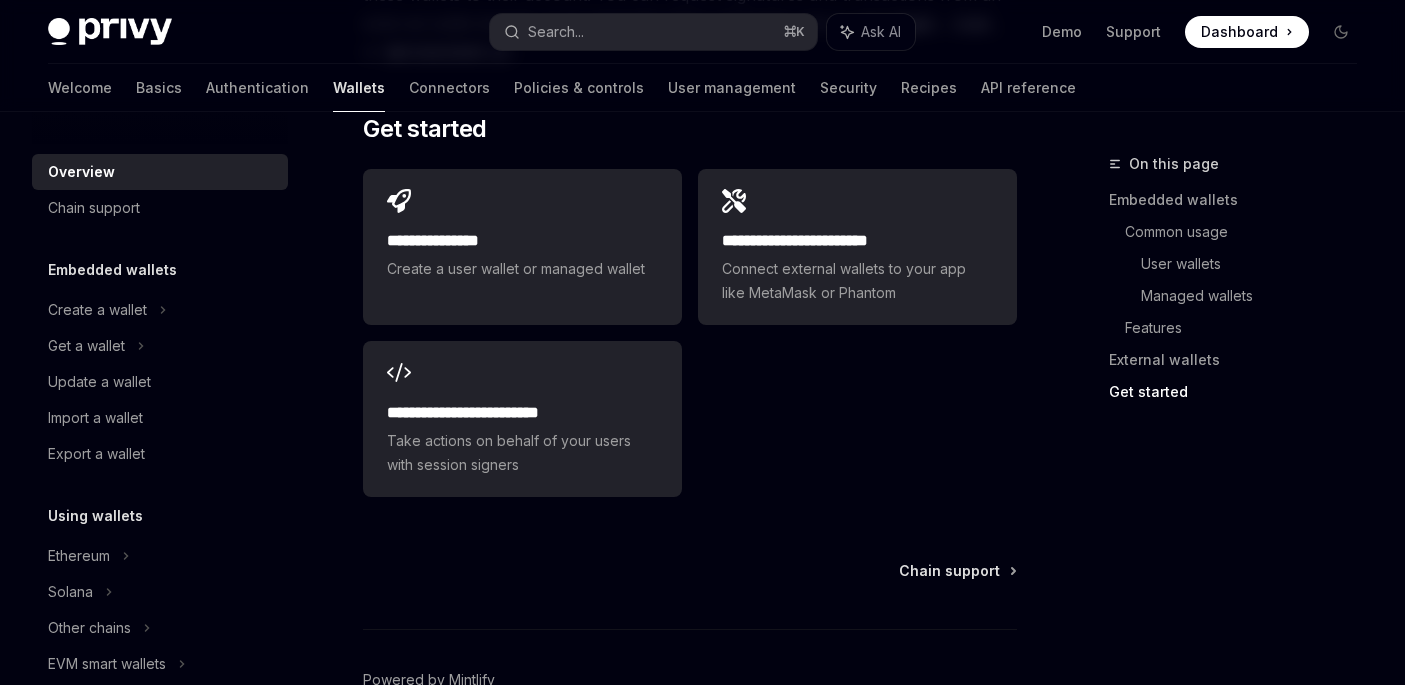 scroll, scrollTop: 3381, scrollLeft: 0, axis: vertical 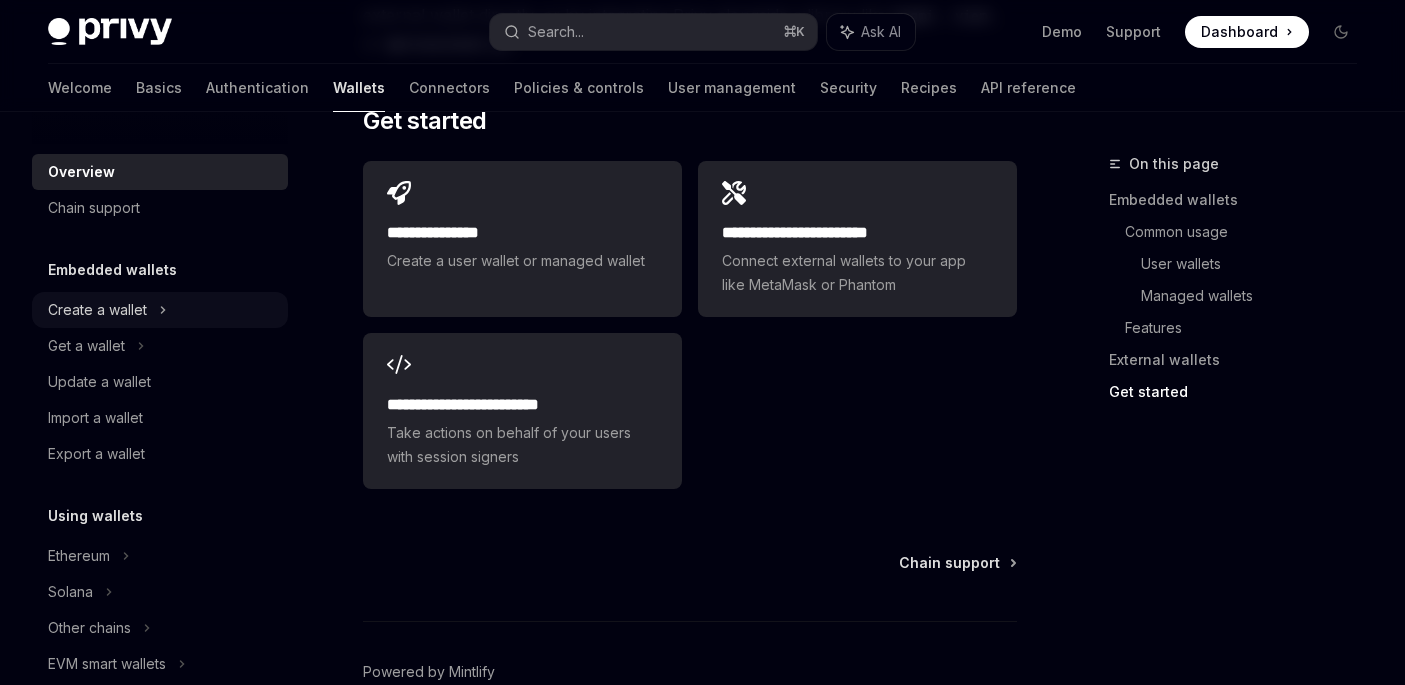 click on "Create a wallet" at bounding box center [97, 310] 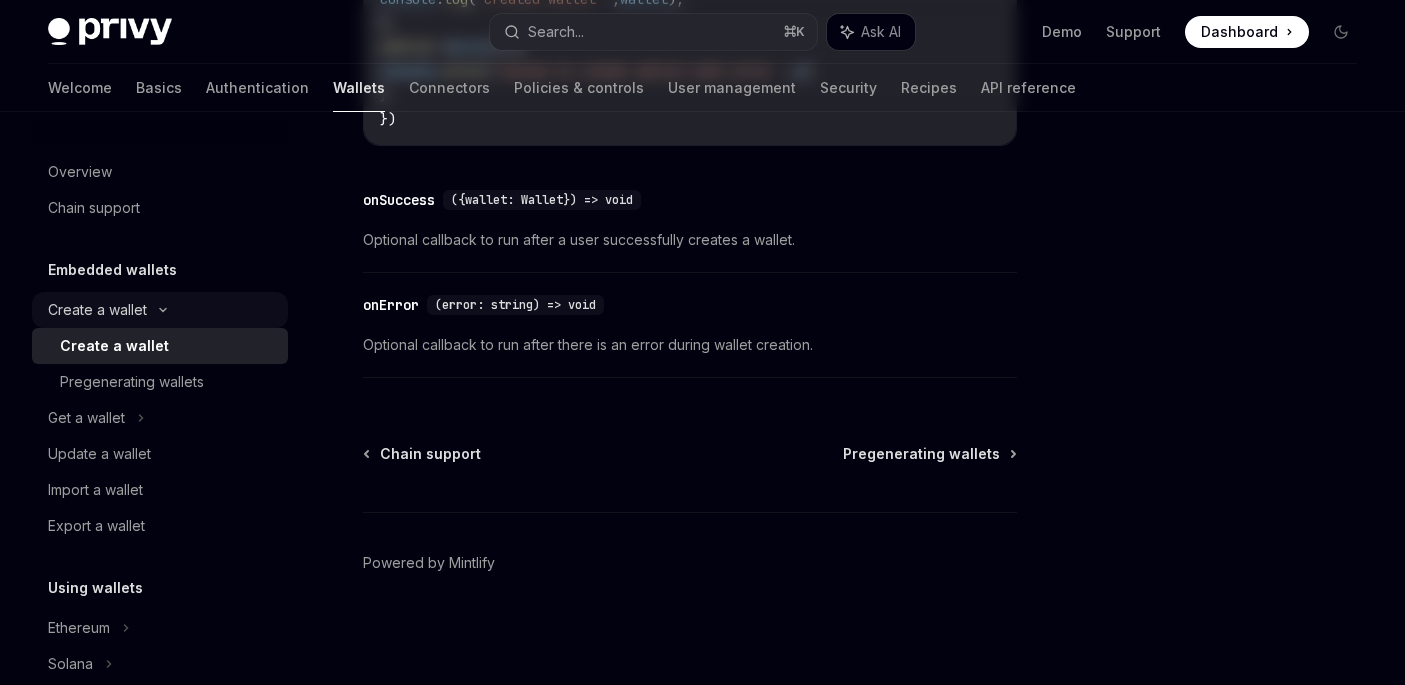 scroll, scrollTop: 0, scrollLeft: 0, axis: both 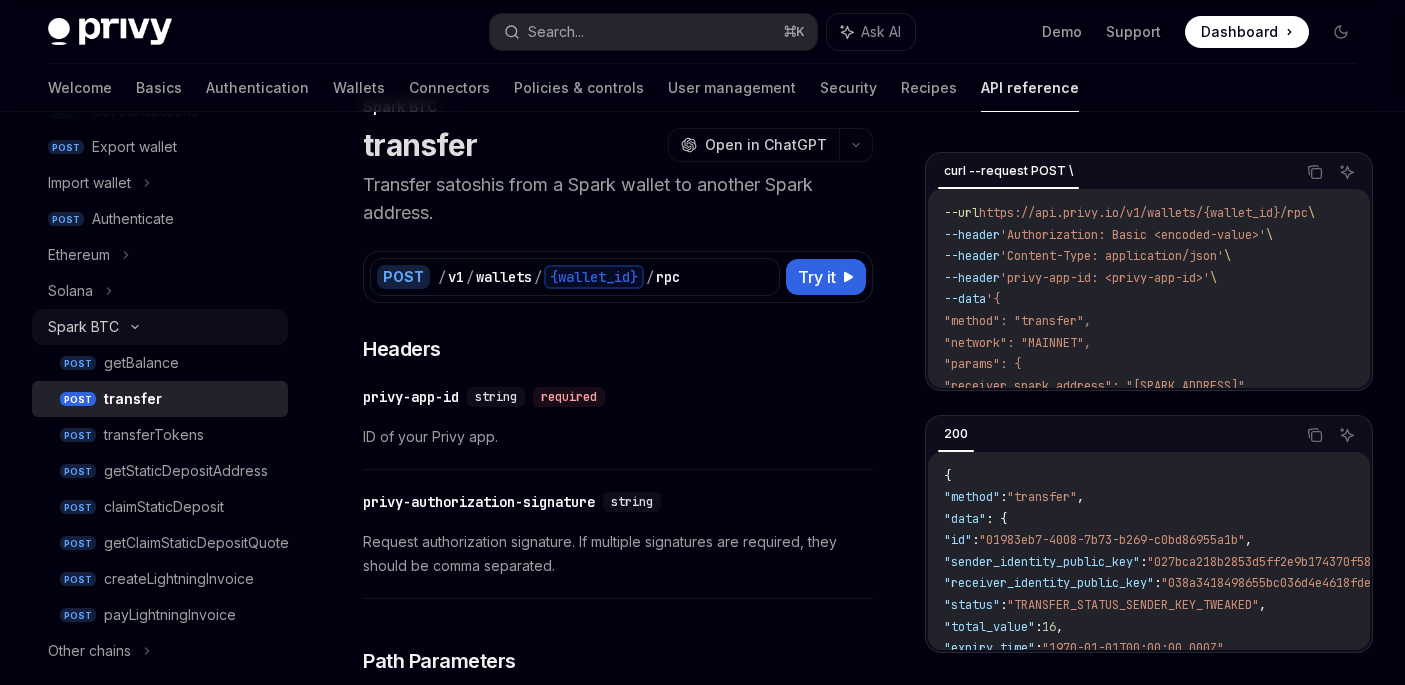 click on "Spark BTC" at bounding box center (83, 327) 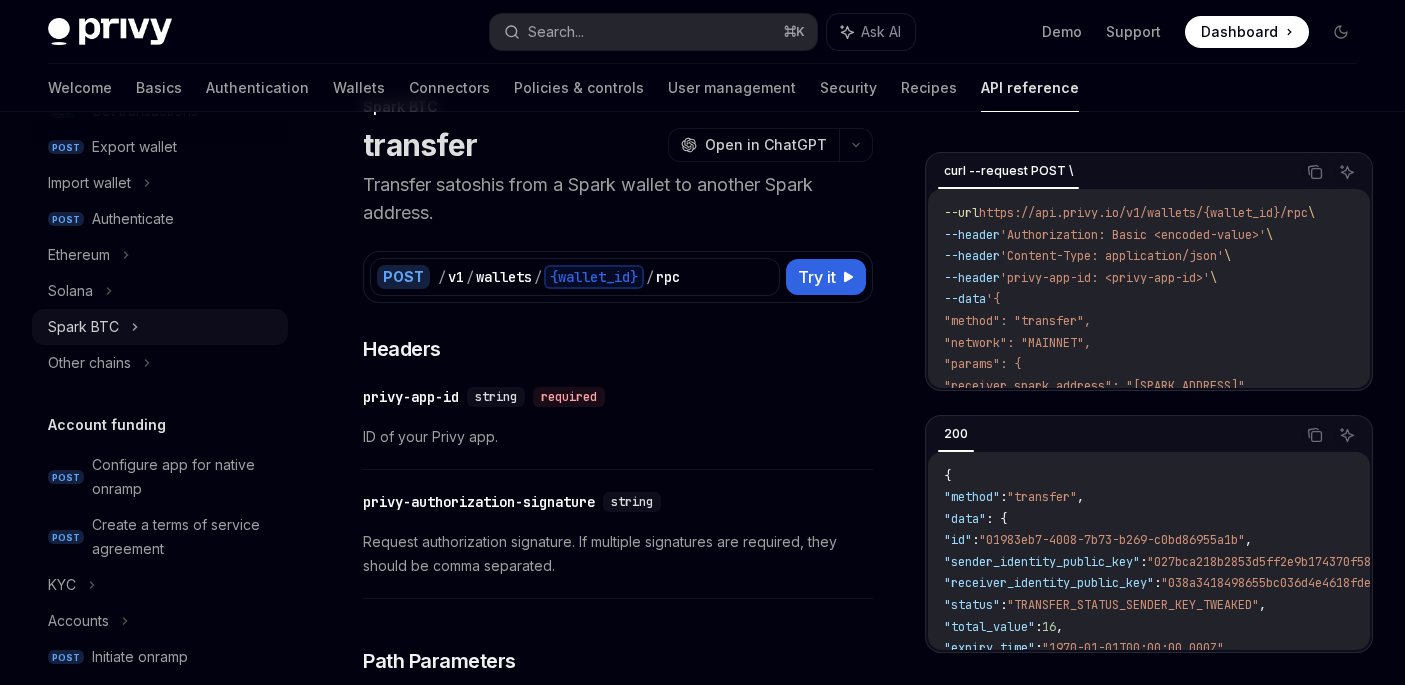 click on "Spark BTC" at bounding box center (83, 327) 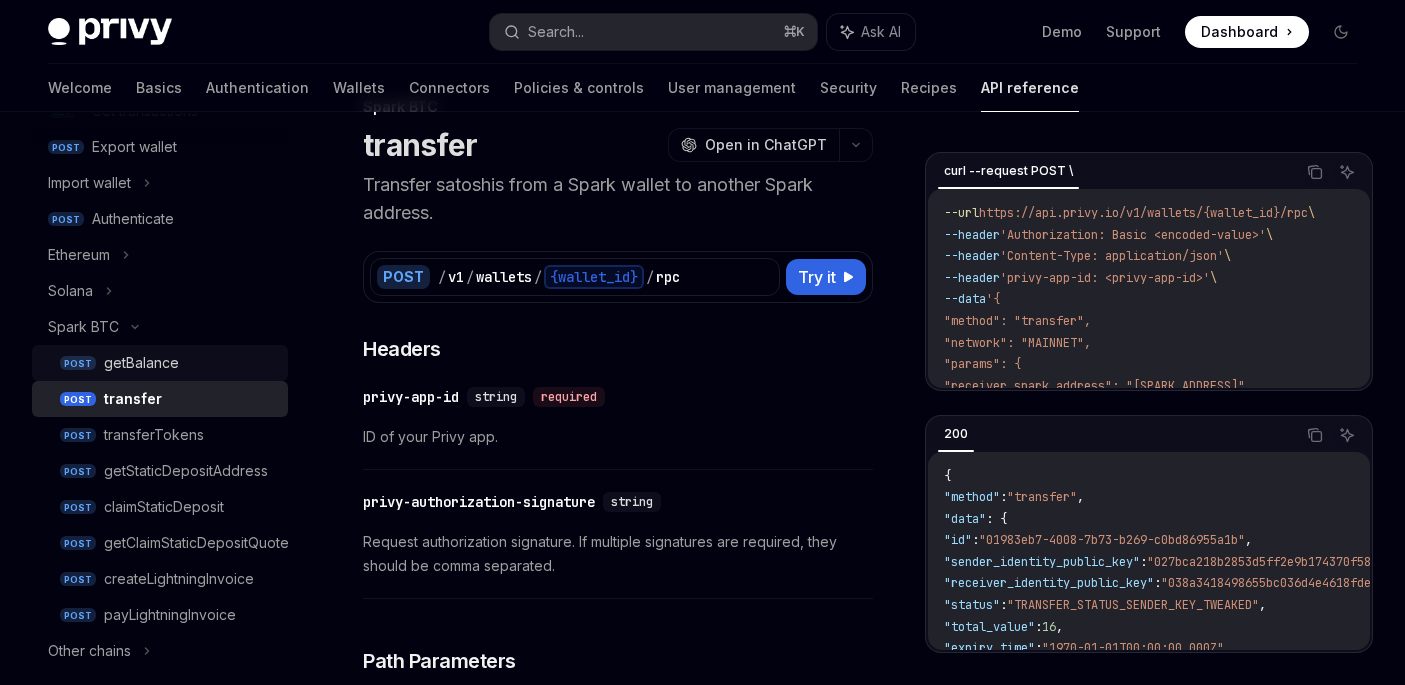 click on "getBalance" at bounding box center [141, 363] 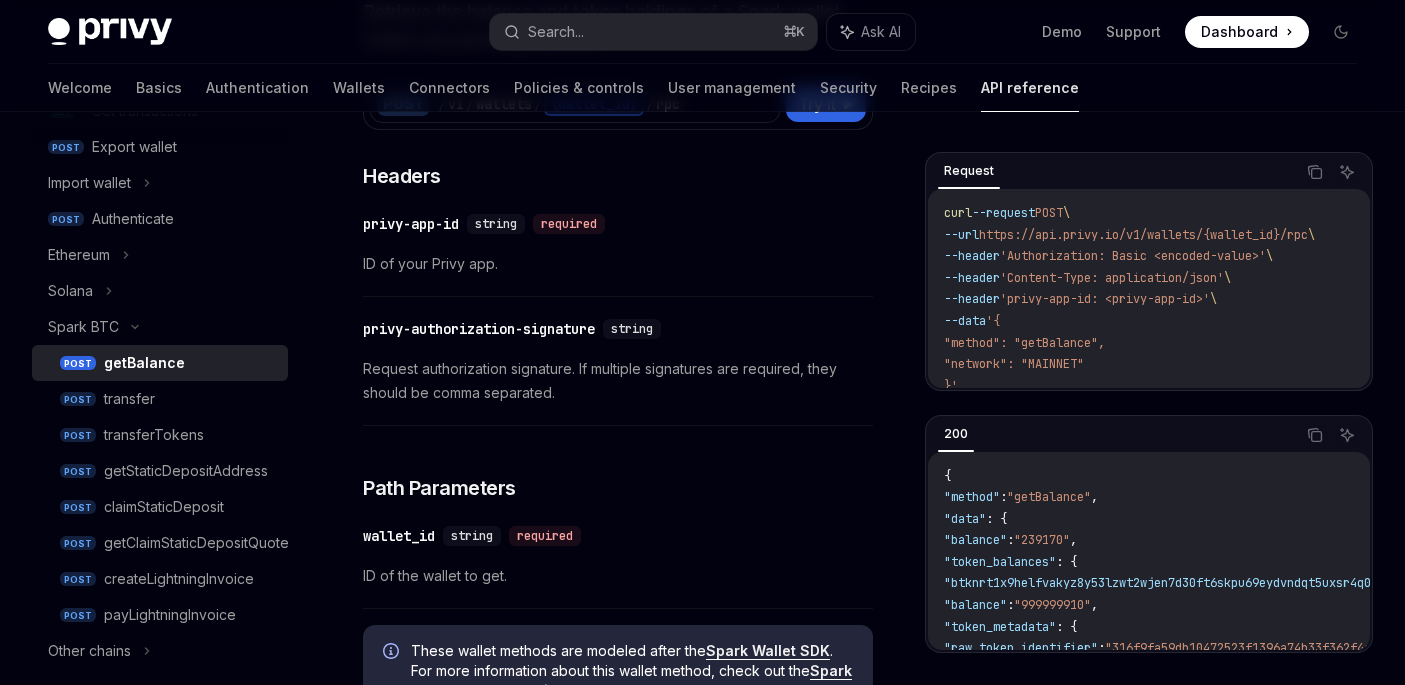 scroll, scrollTop: 338, scrollLeft: 0, axis: vertical 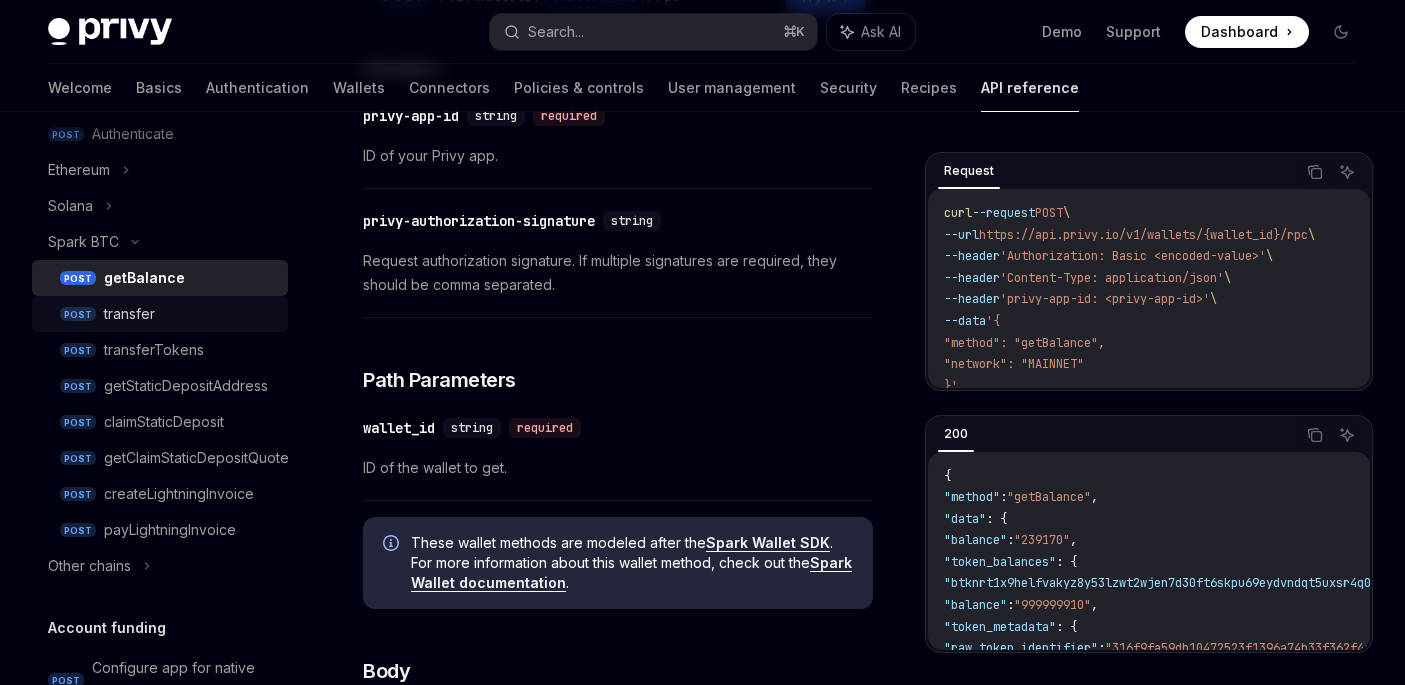 click on "transfer" at bounding box center [129, 314] 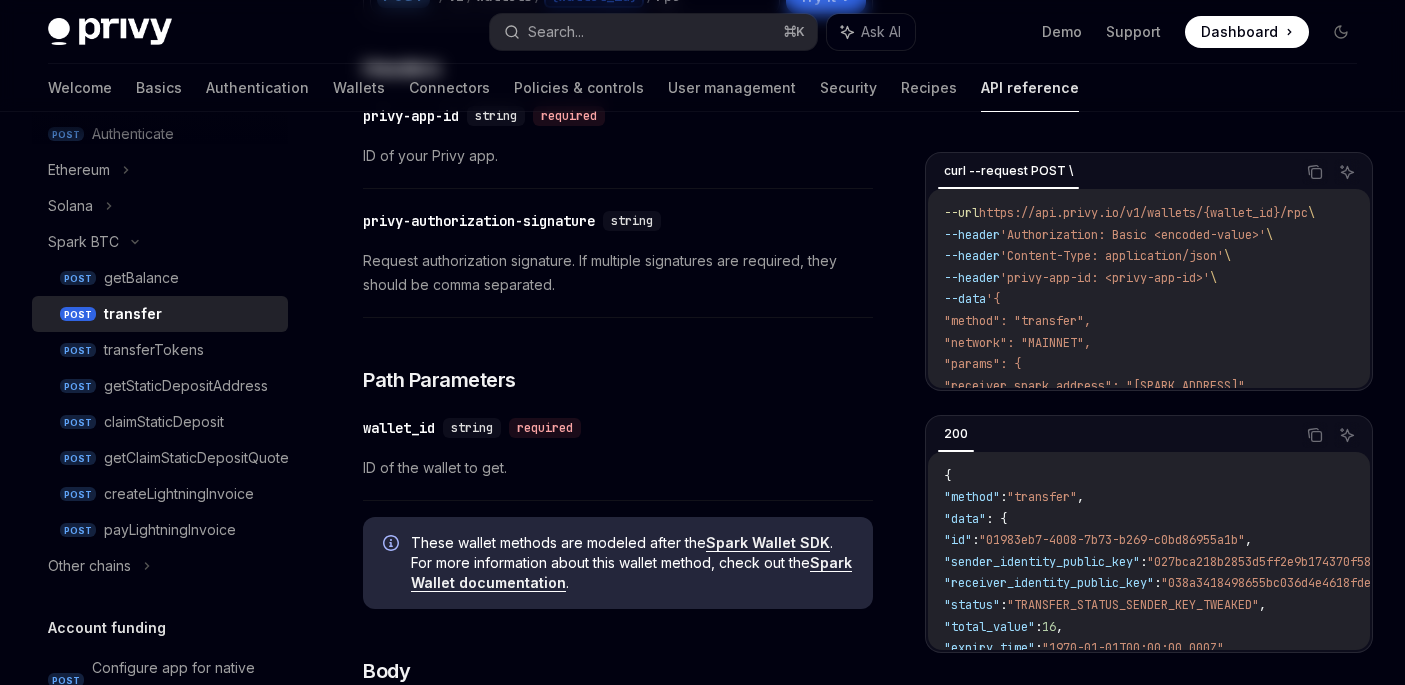 scroll, scrollTop: 0, scrollLeft: 0, axis: both 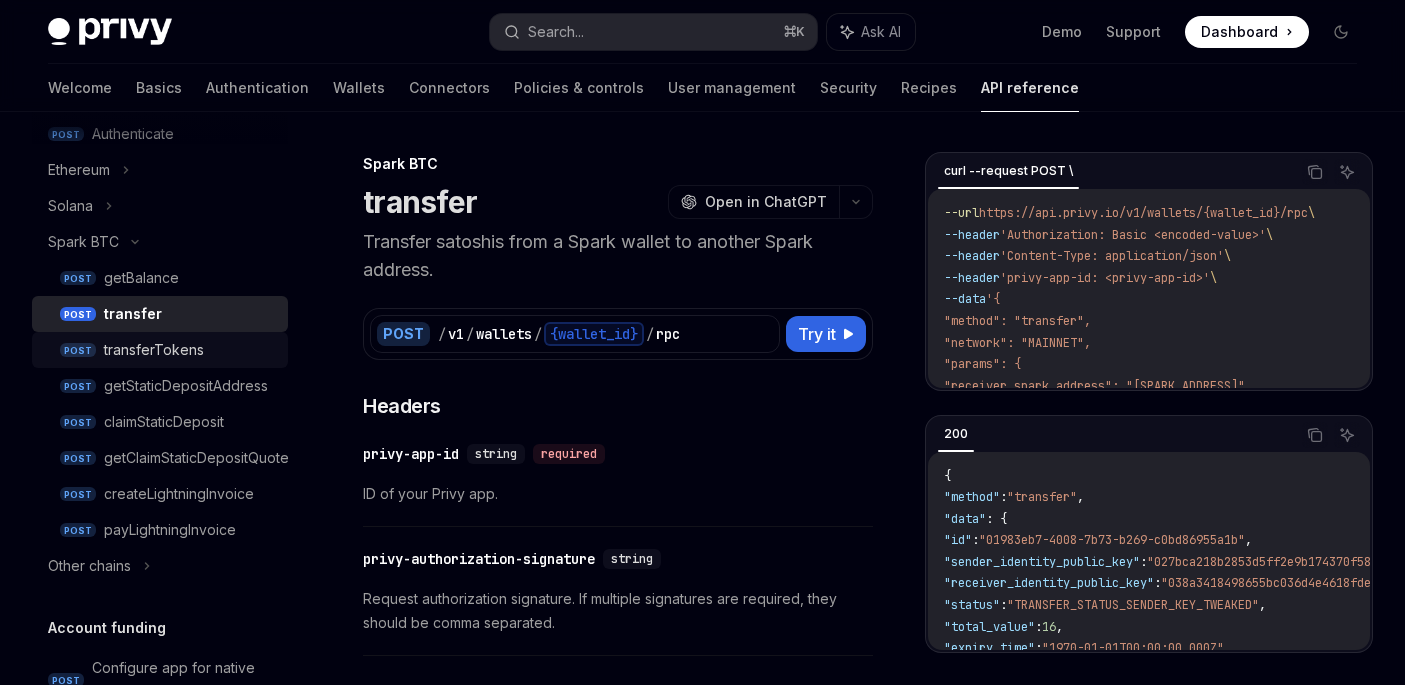 click on "transferTokens" at bounding box center [154, 350] 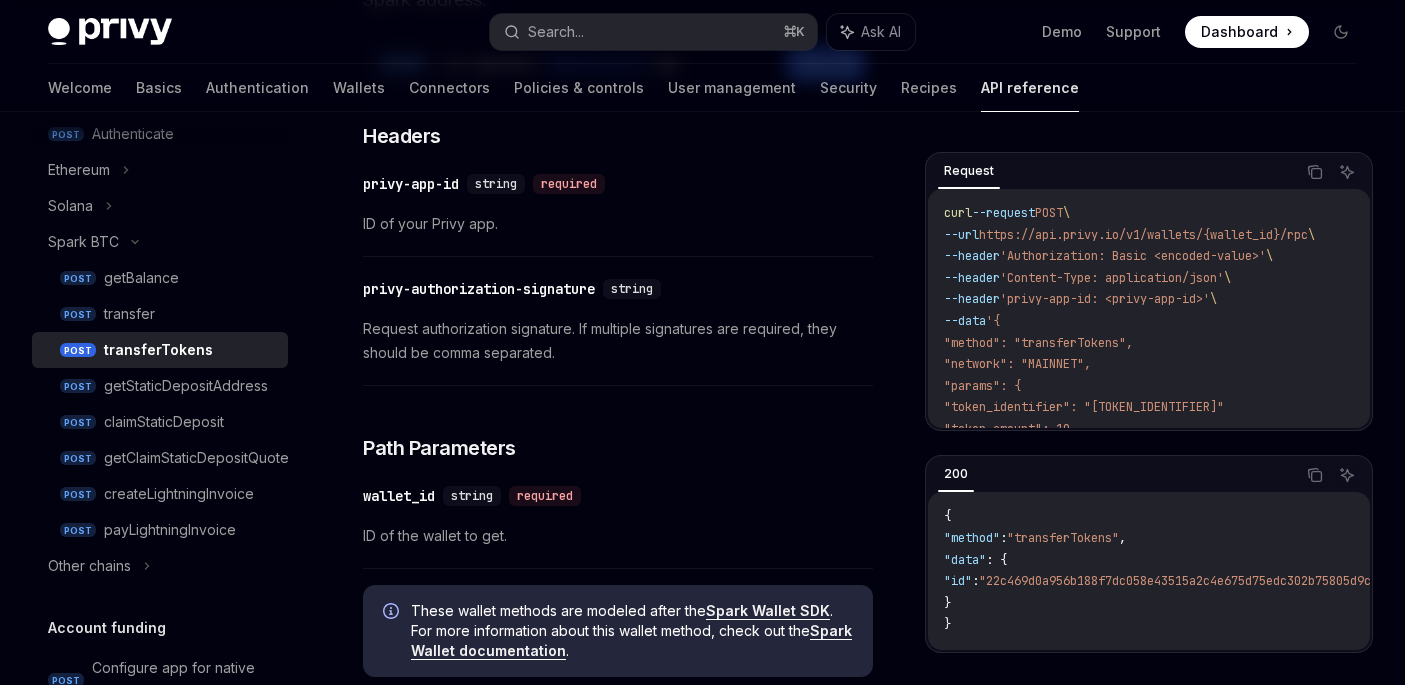 scroll, scrollTop: 408, scrollLeft: 0, axis: vertical 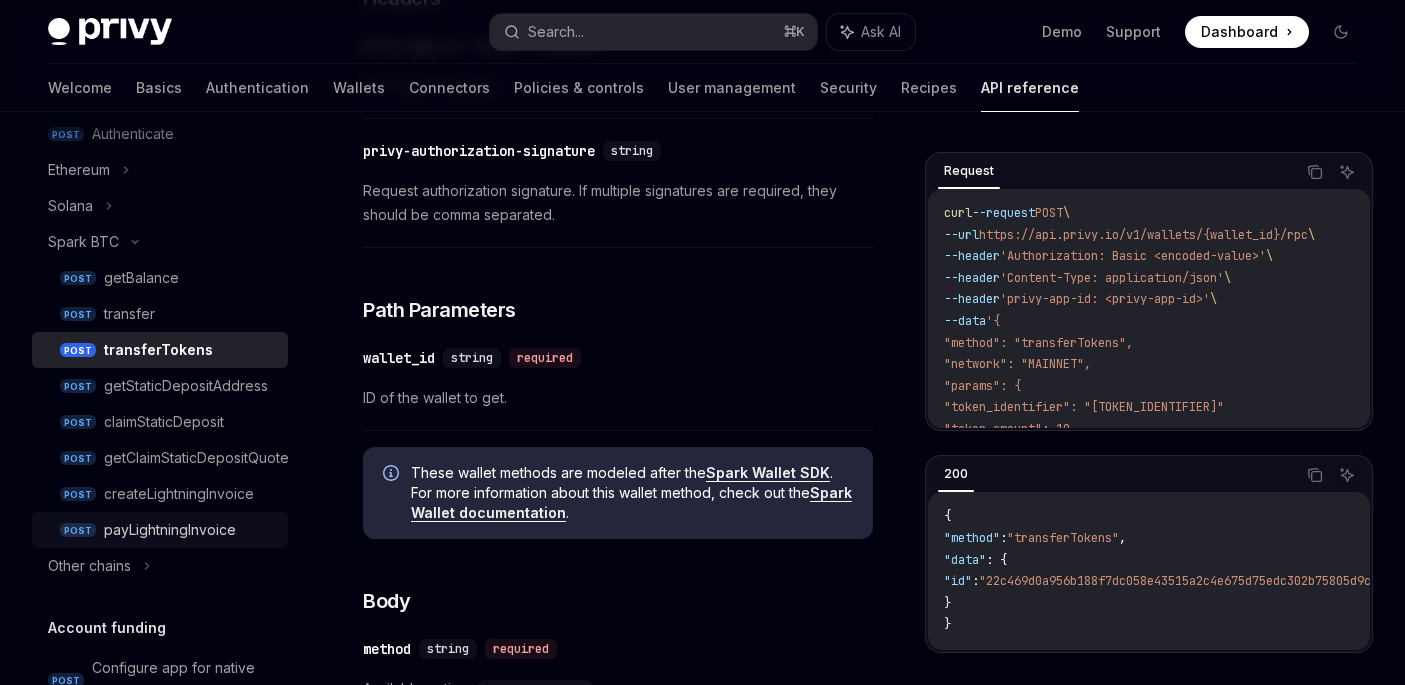click on "payLightningInvoice" at bounding box center (170, 530) 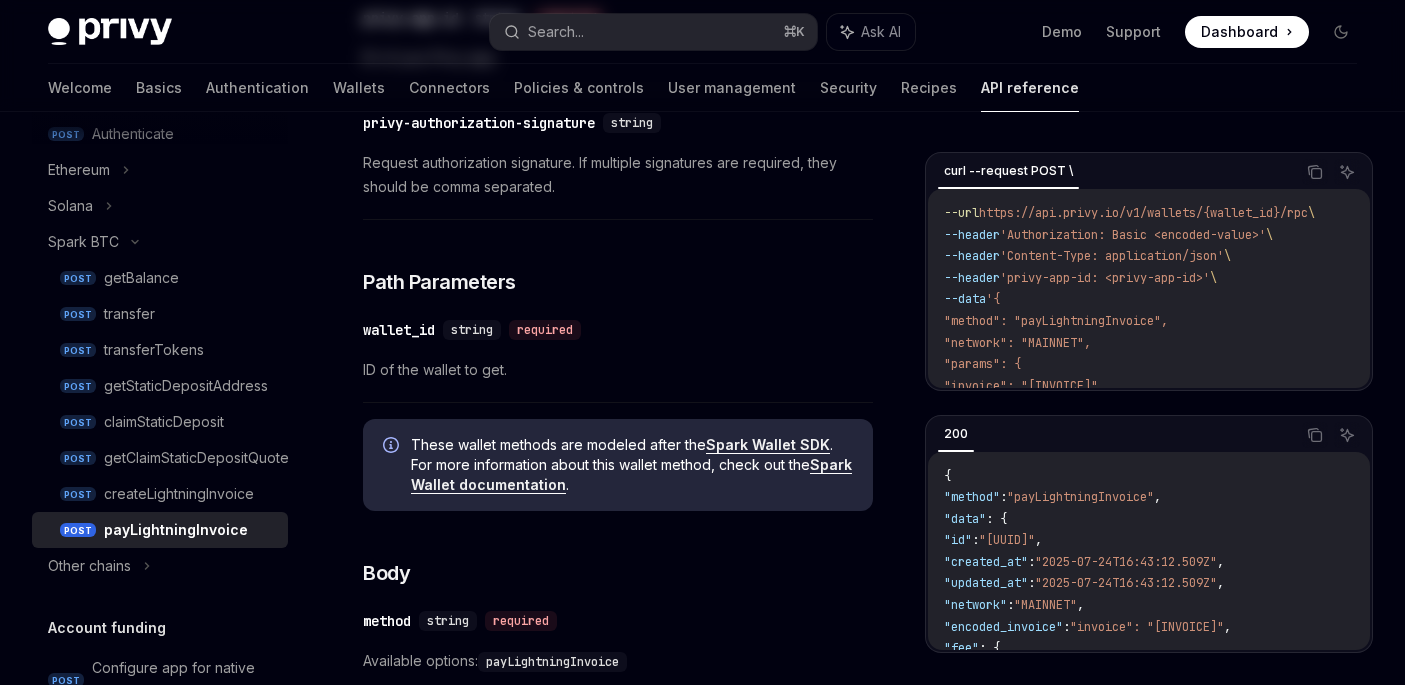 scroll, scrollTop: 0, scrollLeft: 0, axis: both 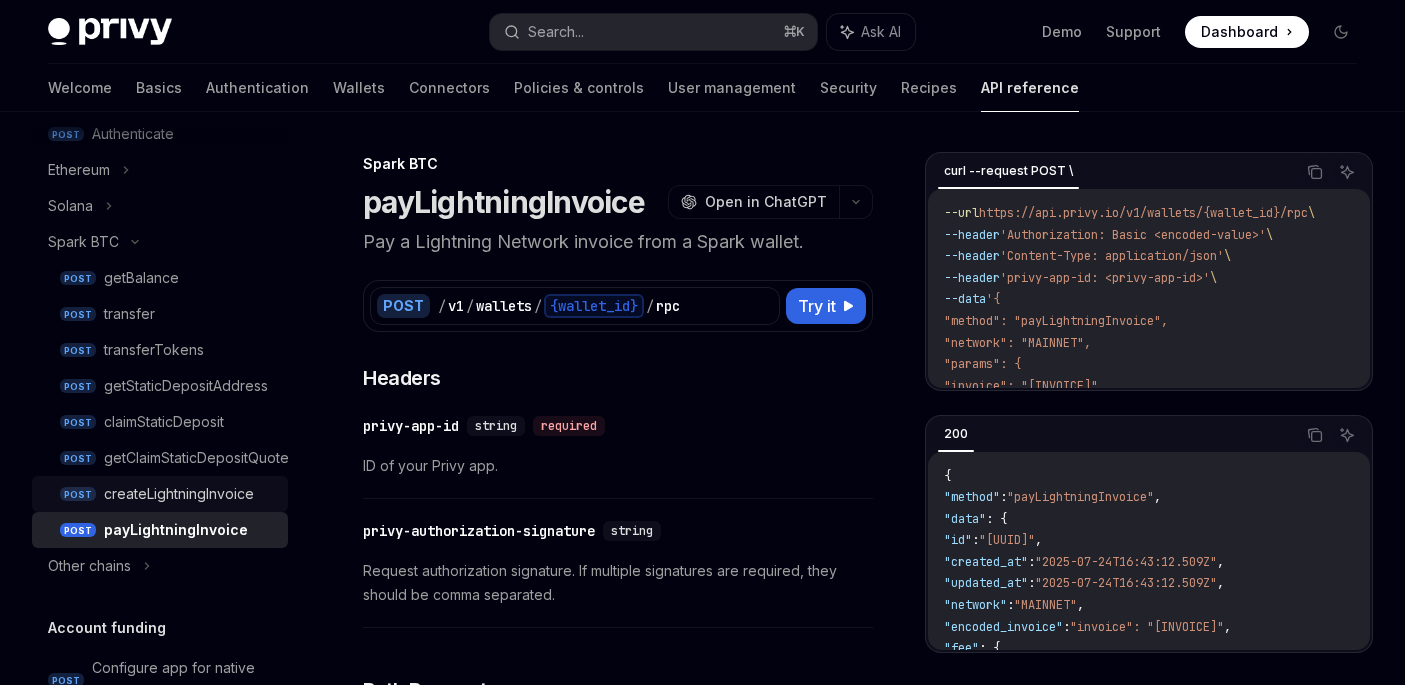 click on "createLightningInvoice" at bounding box center [179, 494] 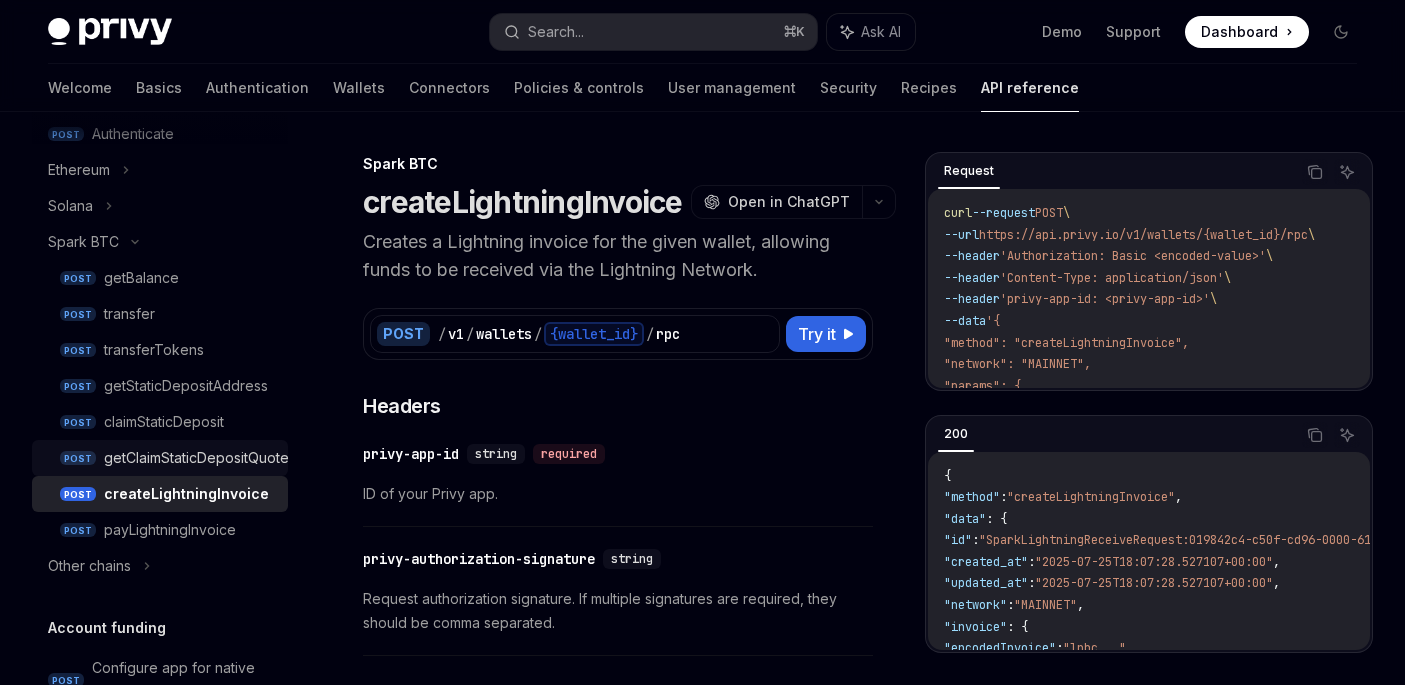 click on "getClaimStaticDepositQuote" at bounding box center [196, 458] 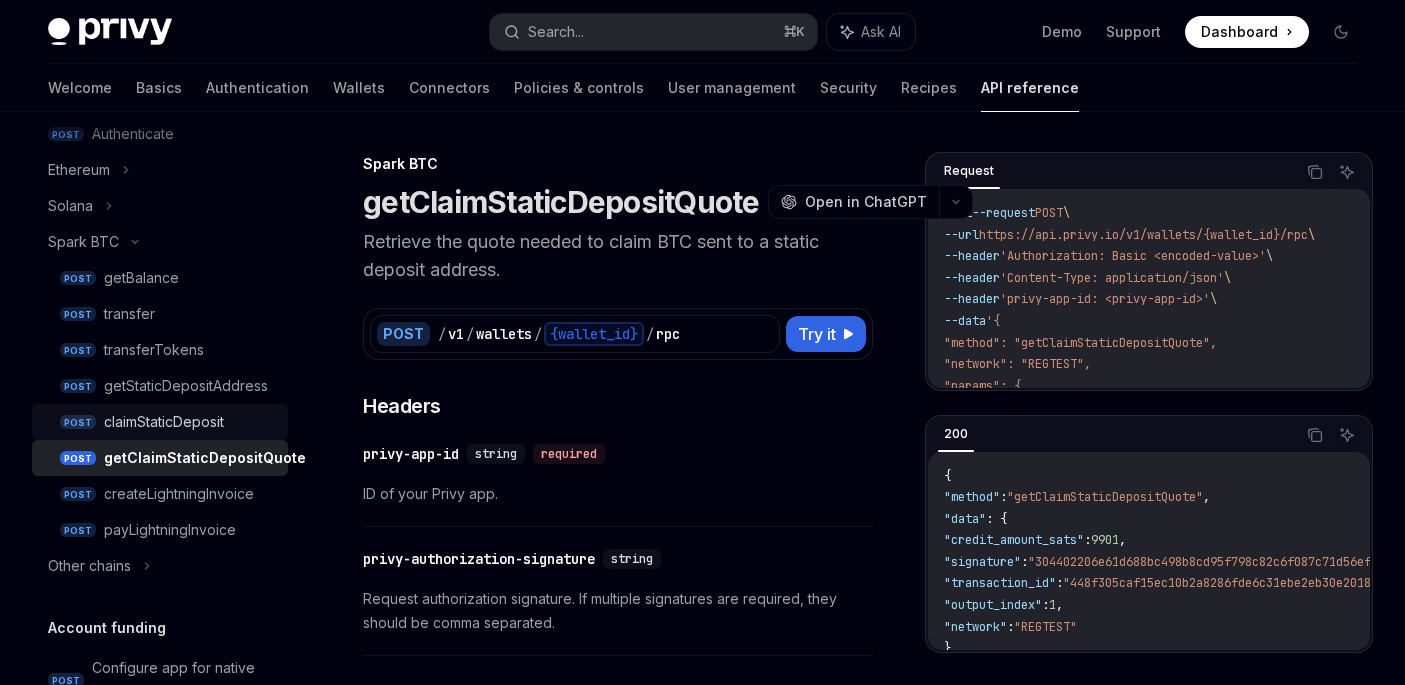 click on "claimStaticDeposit" at bounding box center (164, 422) 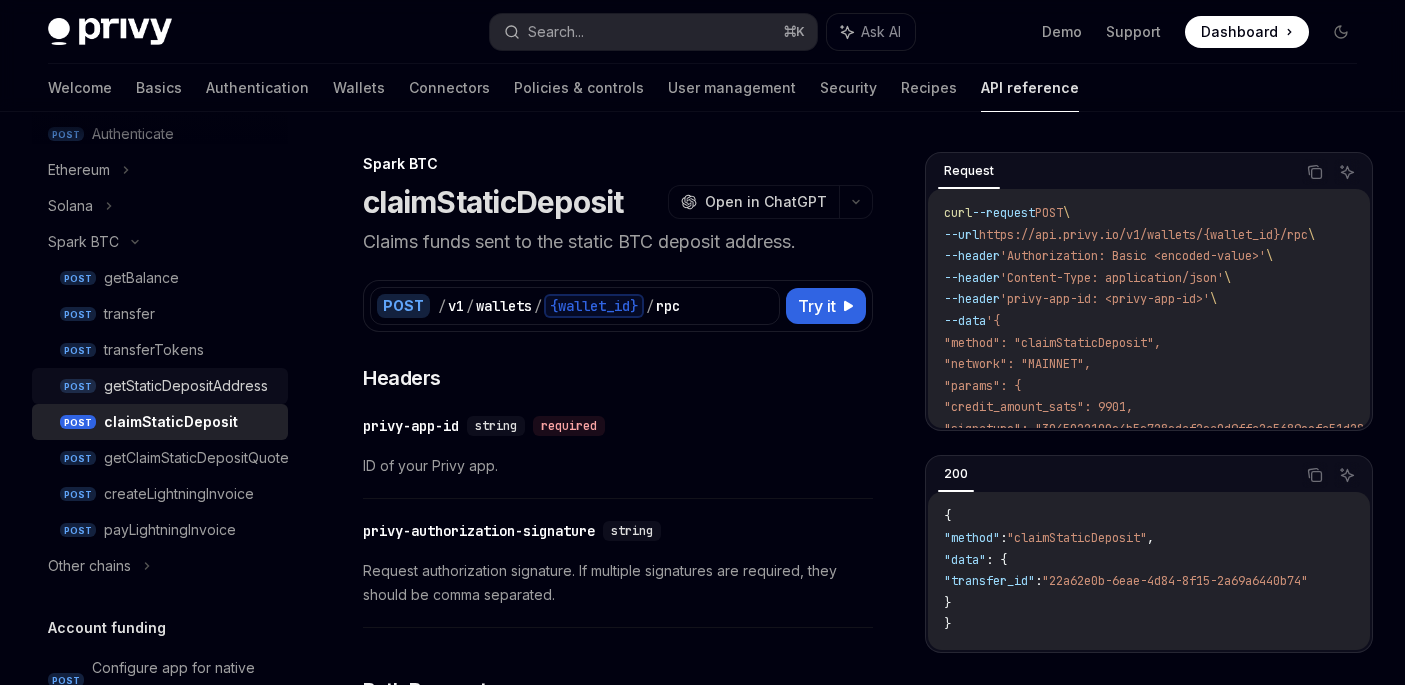 click on "getStaticDepositAddress" at bounding box center (186, 386) 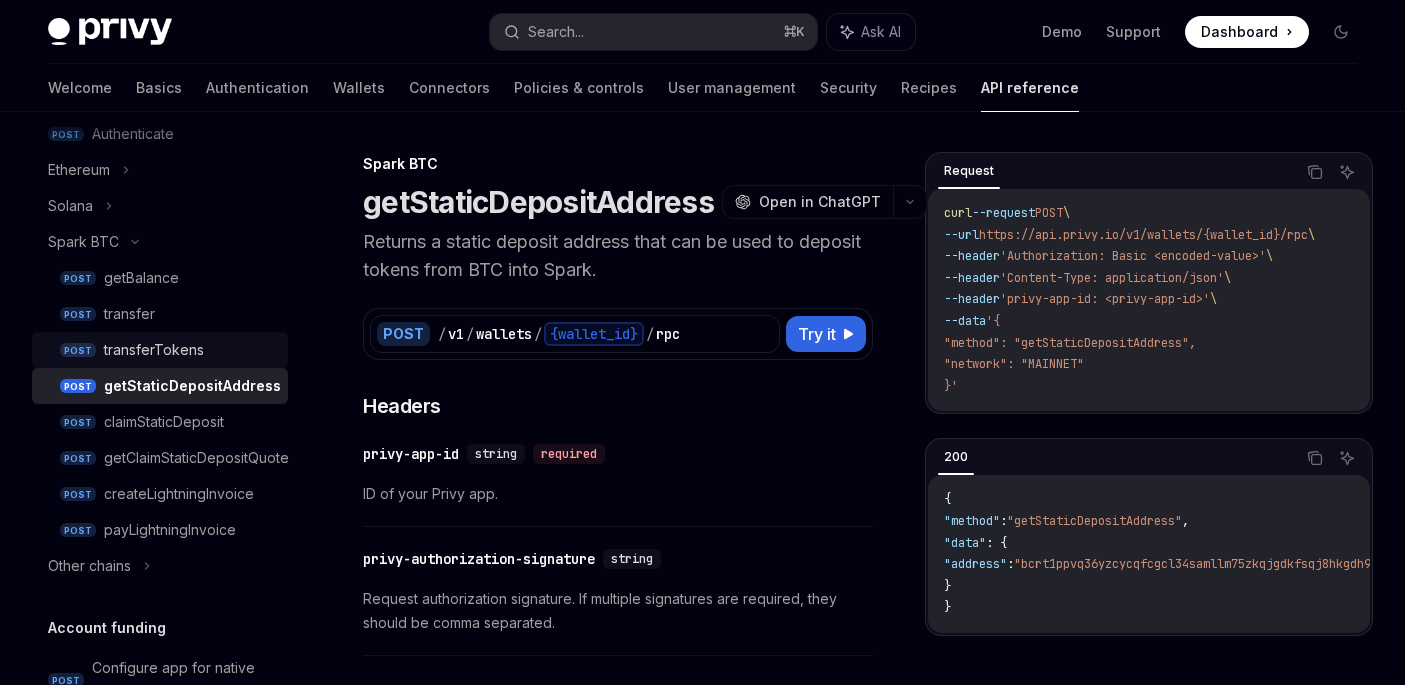 click on "transferTokens" at bounding box center [154, 350] 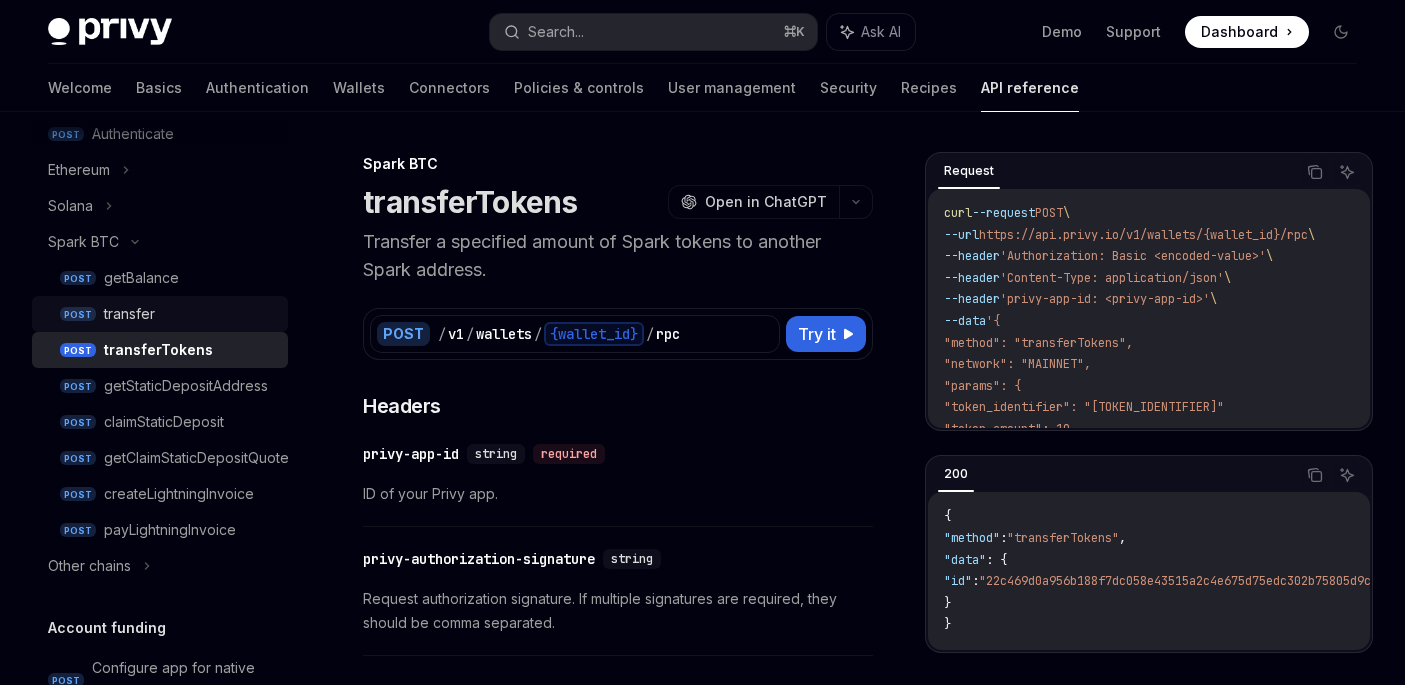click on "transfer" at bounding box center [129, 314] 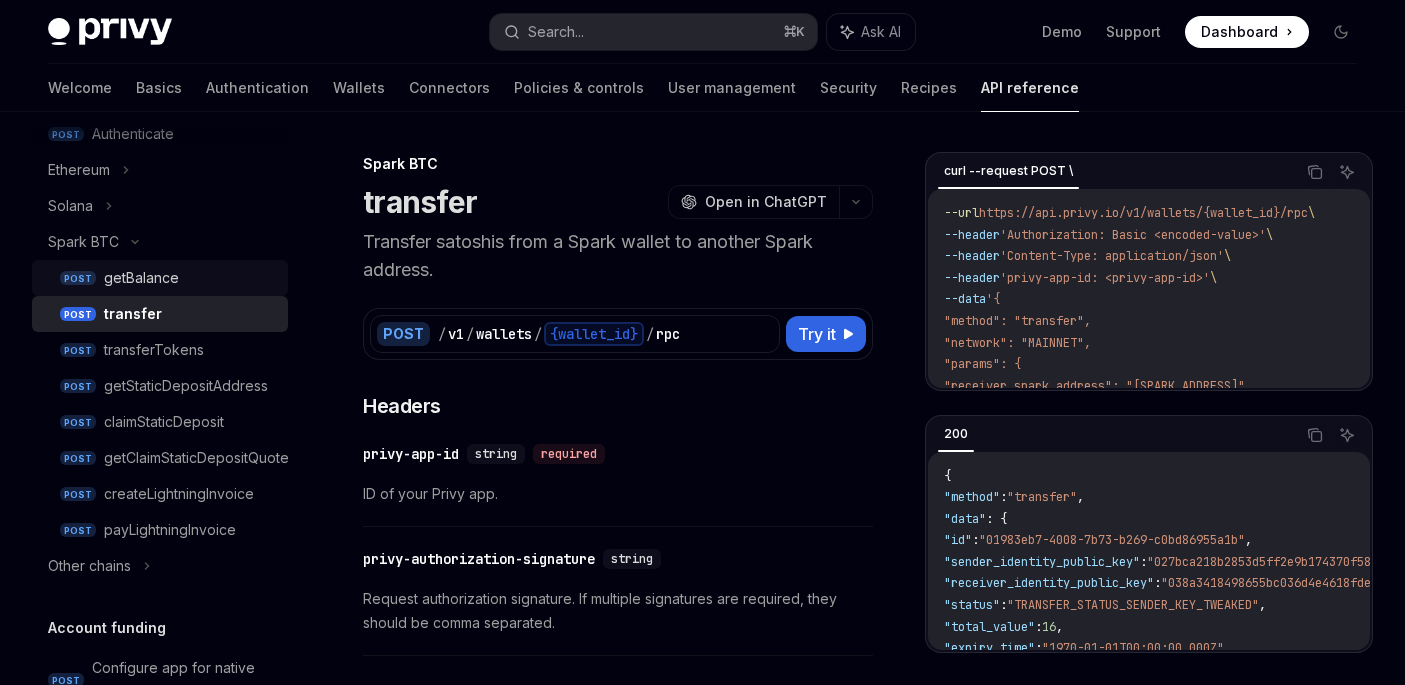click on "getBalance" at bounding box center [141, 278] 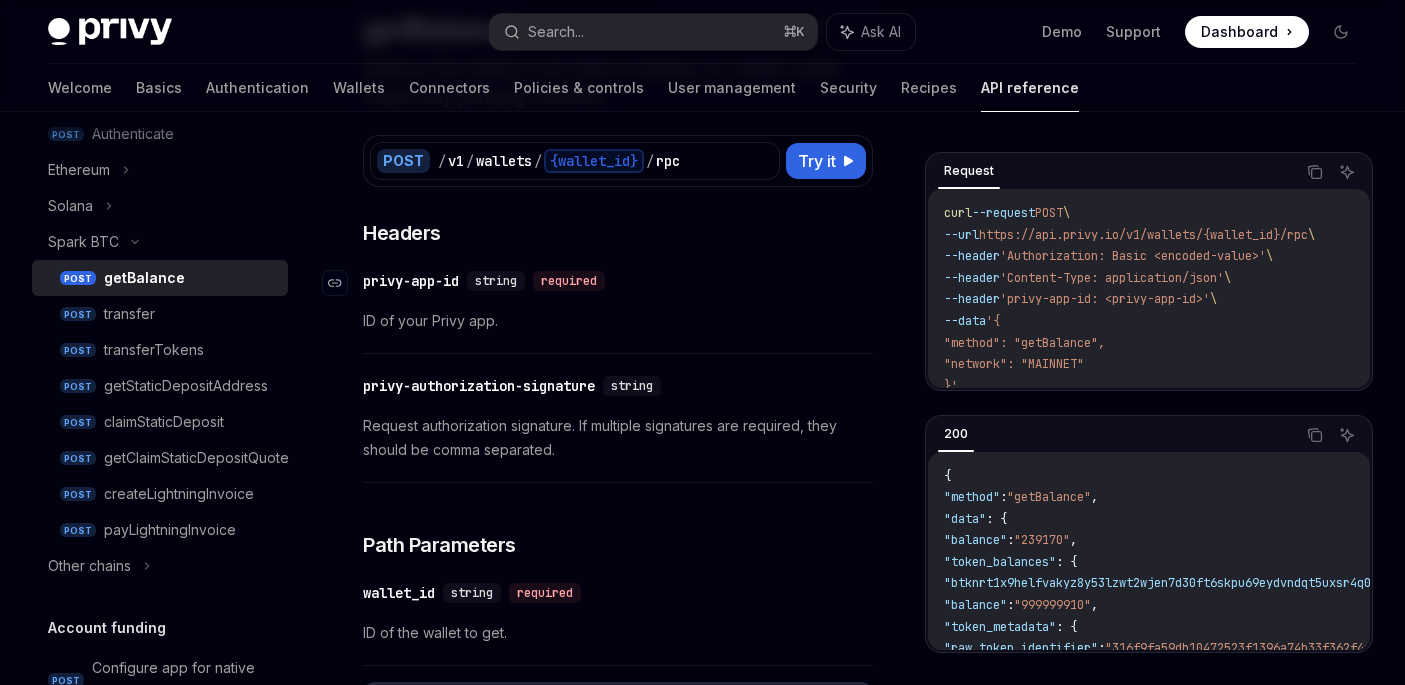 scroll, scrollTop: 175, scrollLeft: 0, axis: vertical 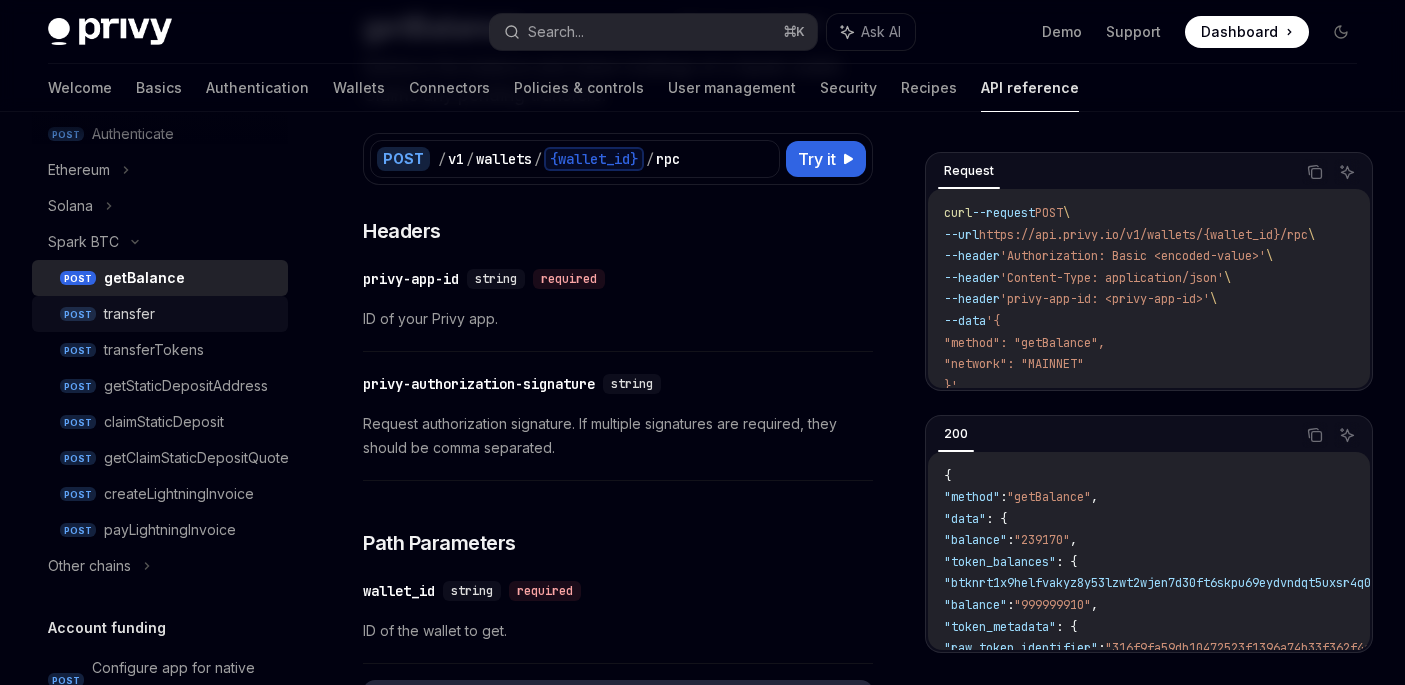 click on "transfer" at bounding box center (129, 314) 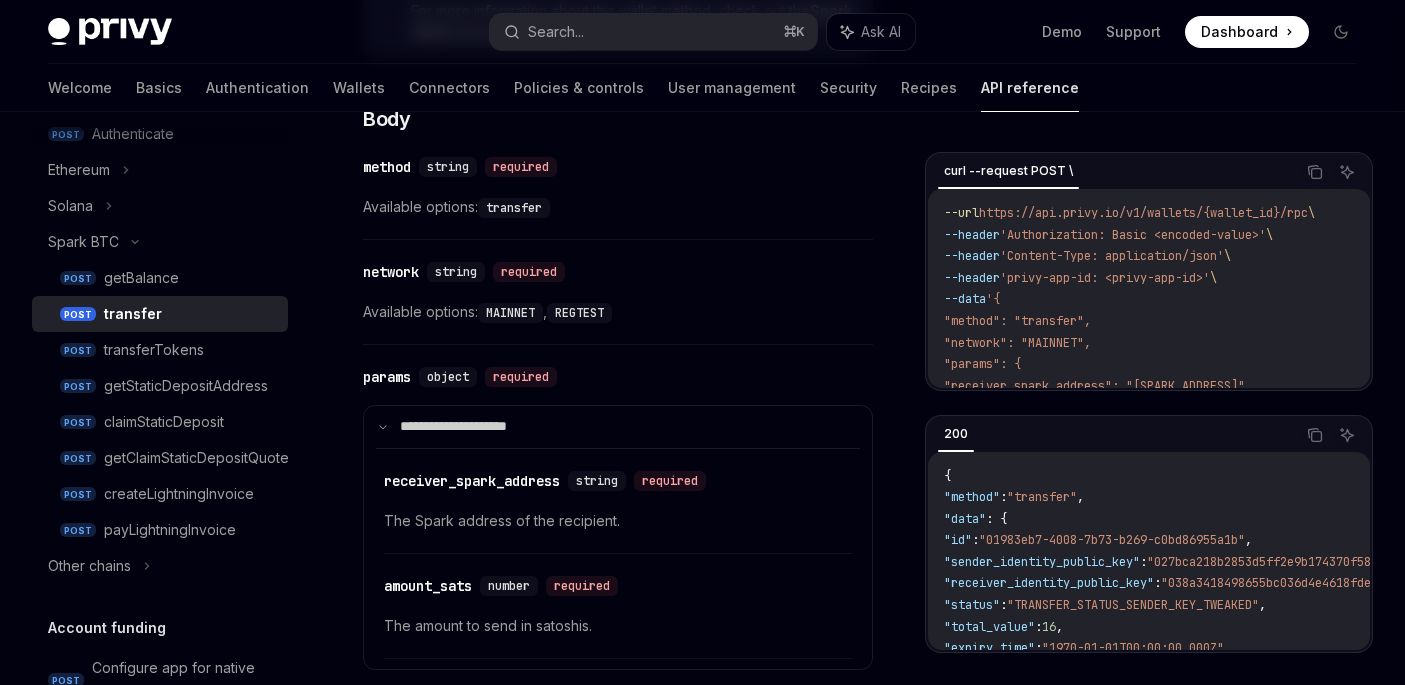 scroll, scrollTop: 779, scrollLeft: 0, axis: vertical 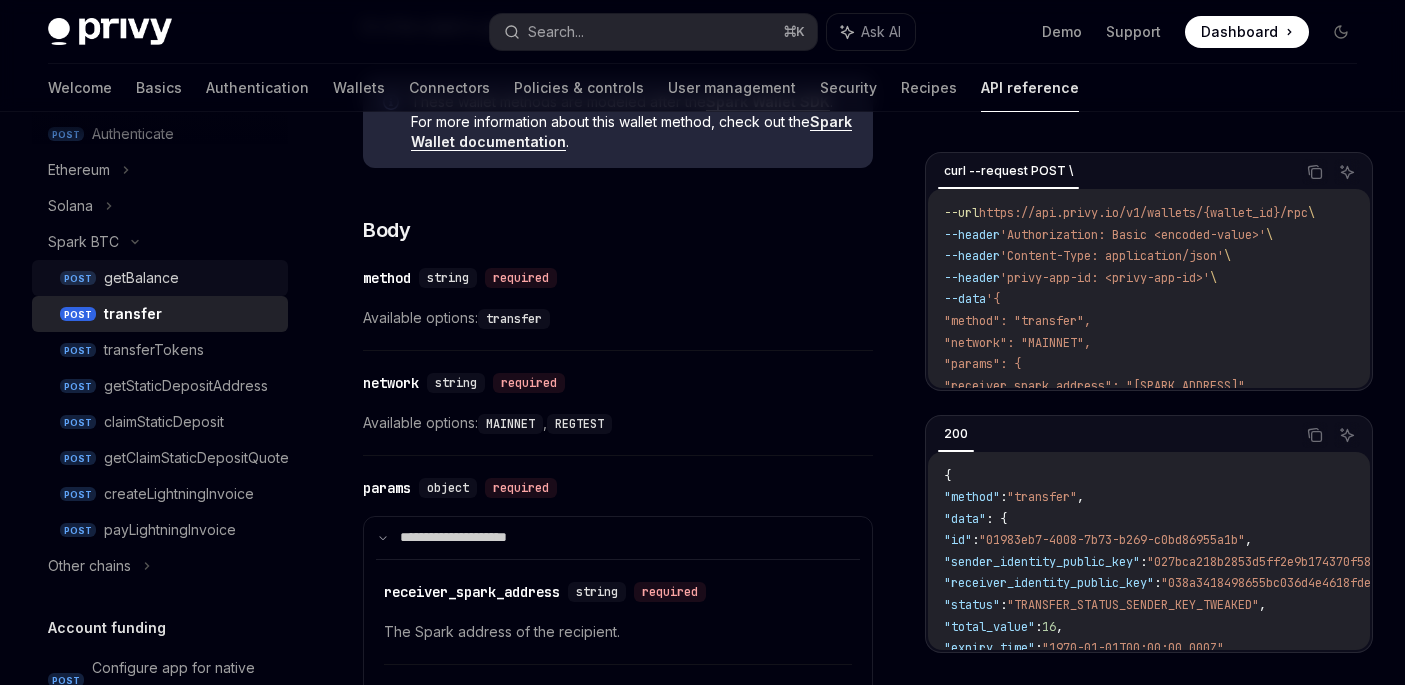click on "getBalance" at bounding box center (141, 278) 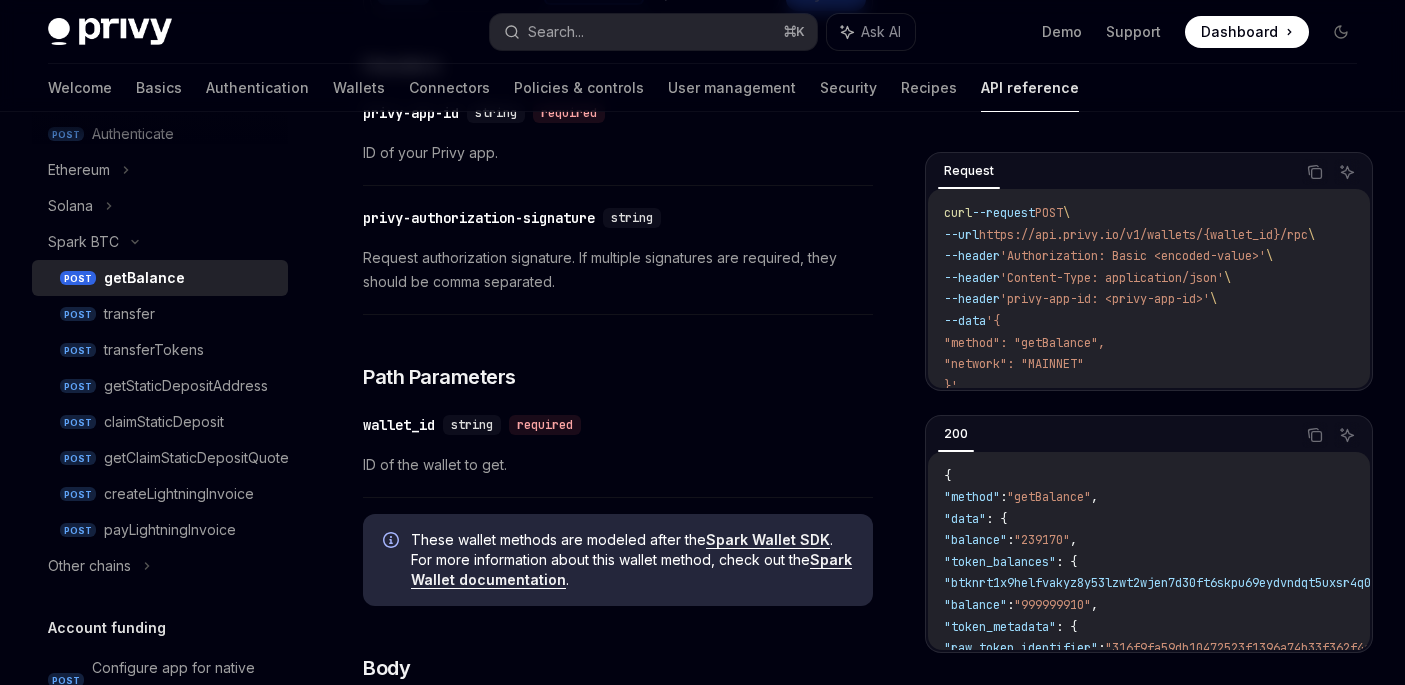 scroll, scrollTop: 418, scrollLeft: 0, axis: vertical 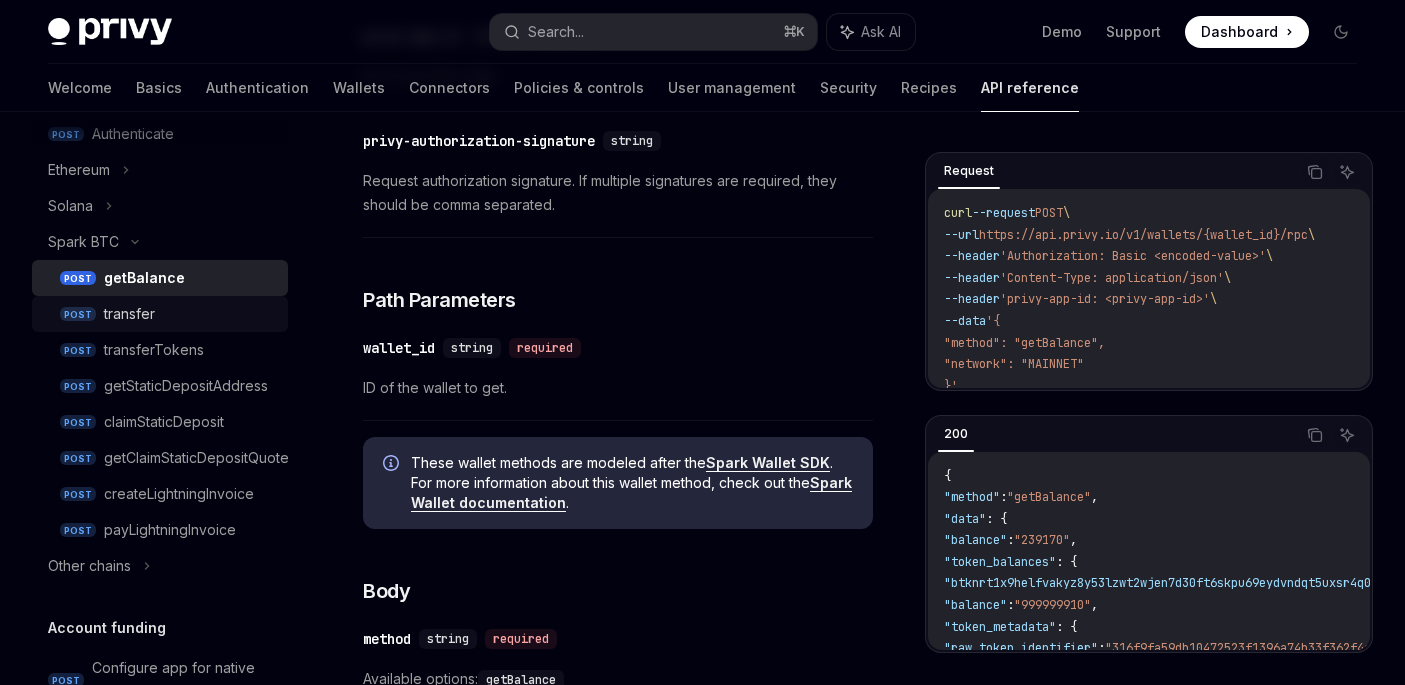 click on "transfer" at bounding box center (129, 314) 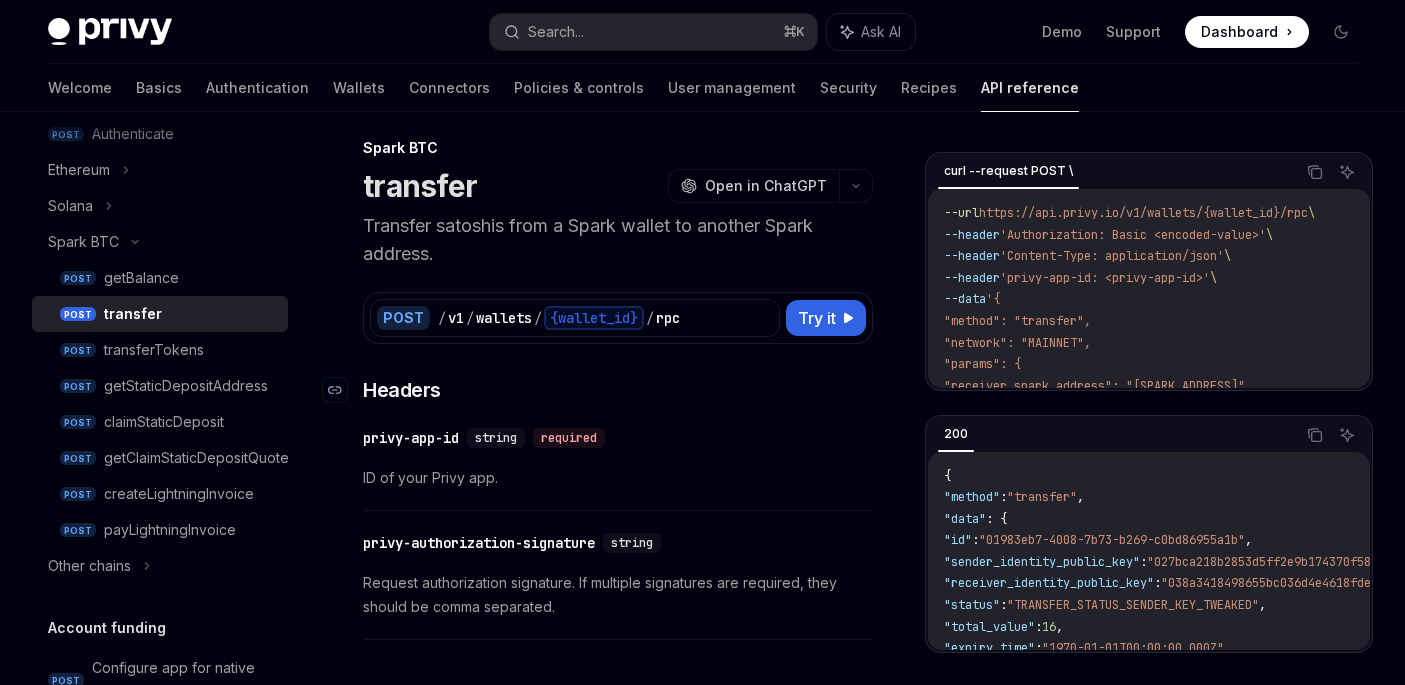 scroll, scrollTop: 21, scrollLeft: 0, axis: vertical 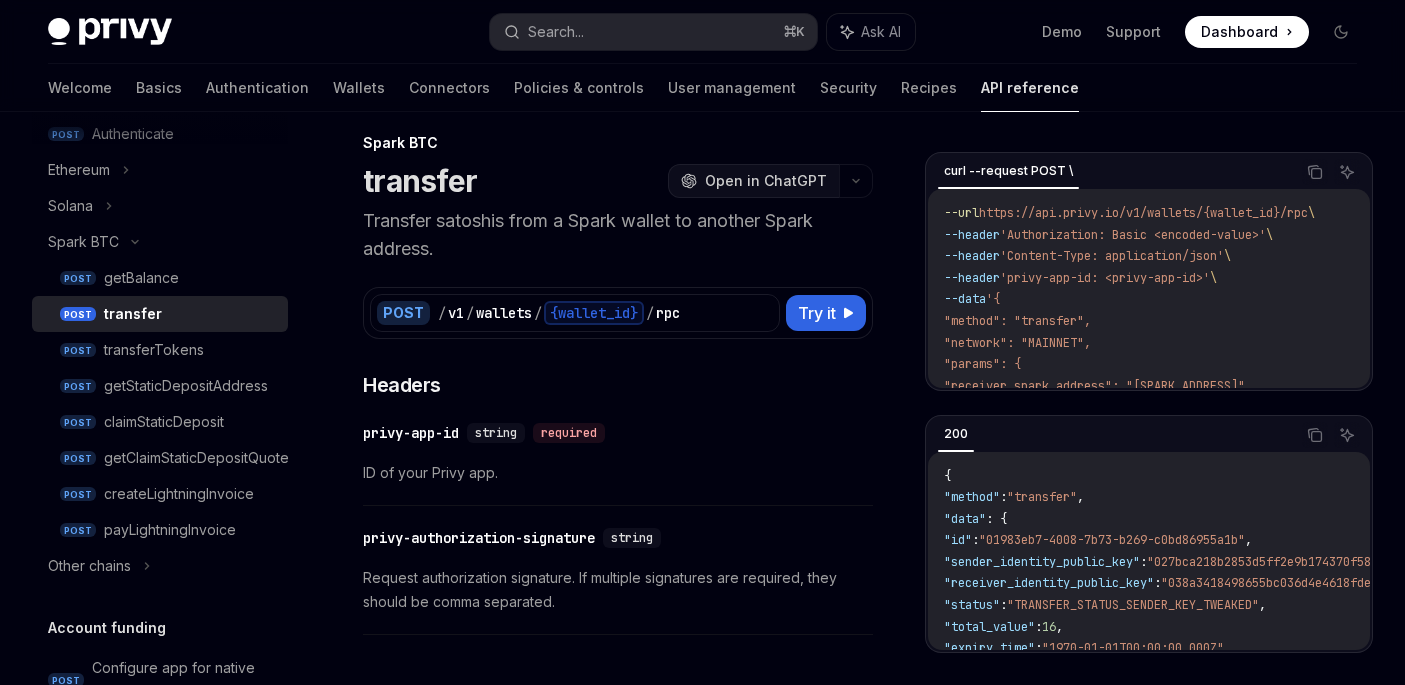 click on "Open in ChatGPT" at bounding box center (766, 181) 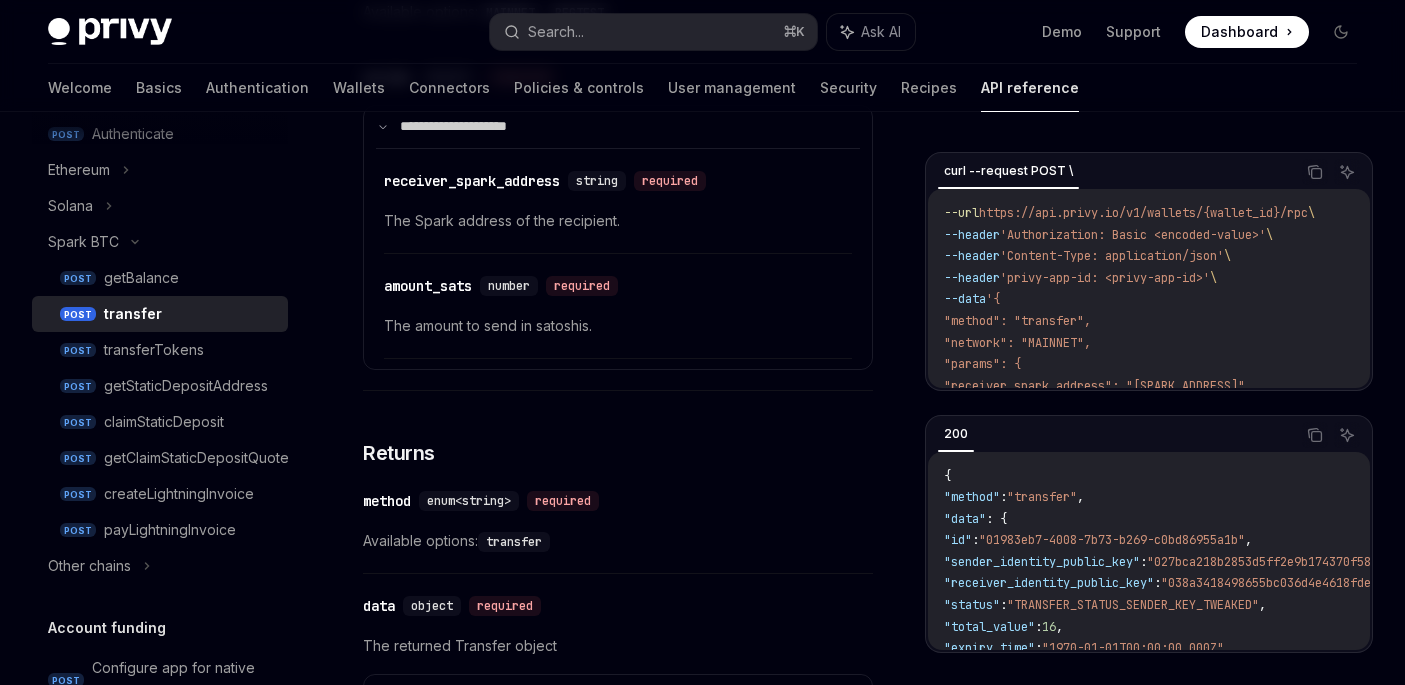 scroll, scrollTop: 1192, scrollLeft: 0, axis: vertical 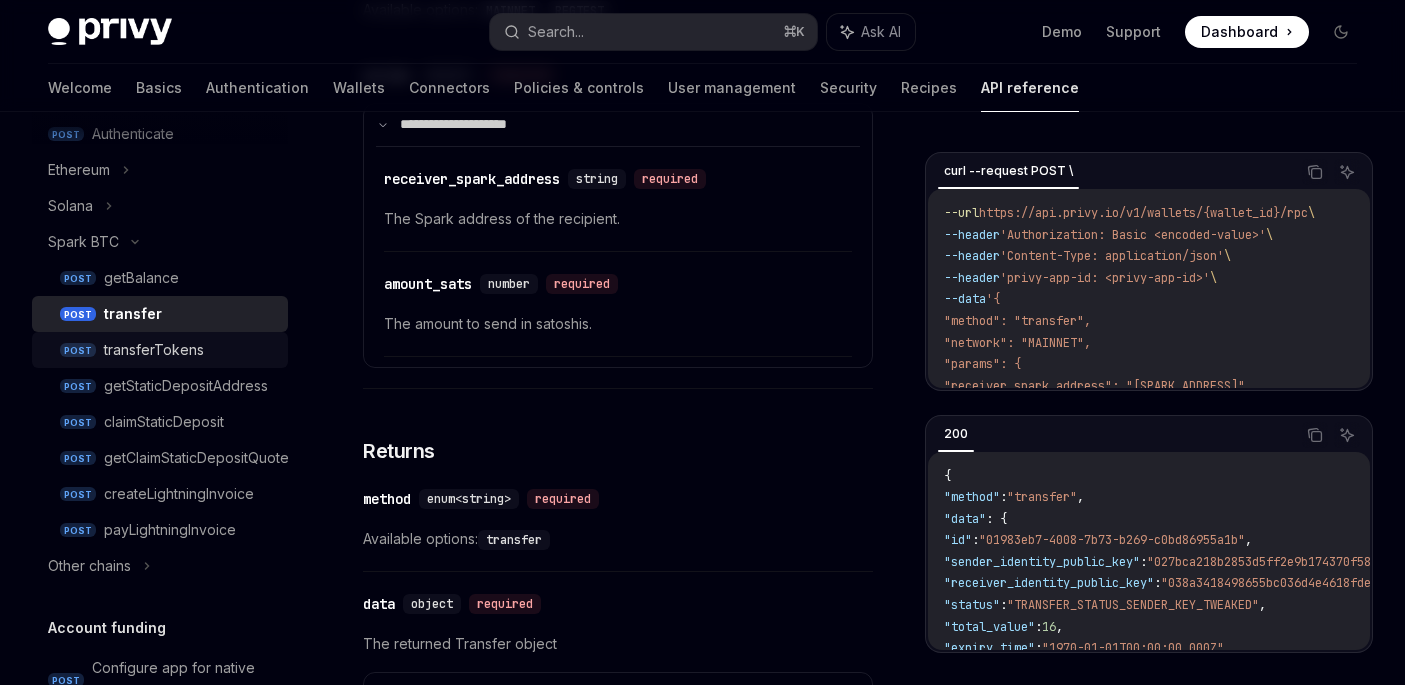 click on "transferTokens" at bounding box center (154, 350) 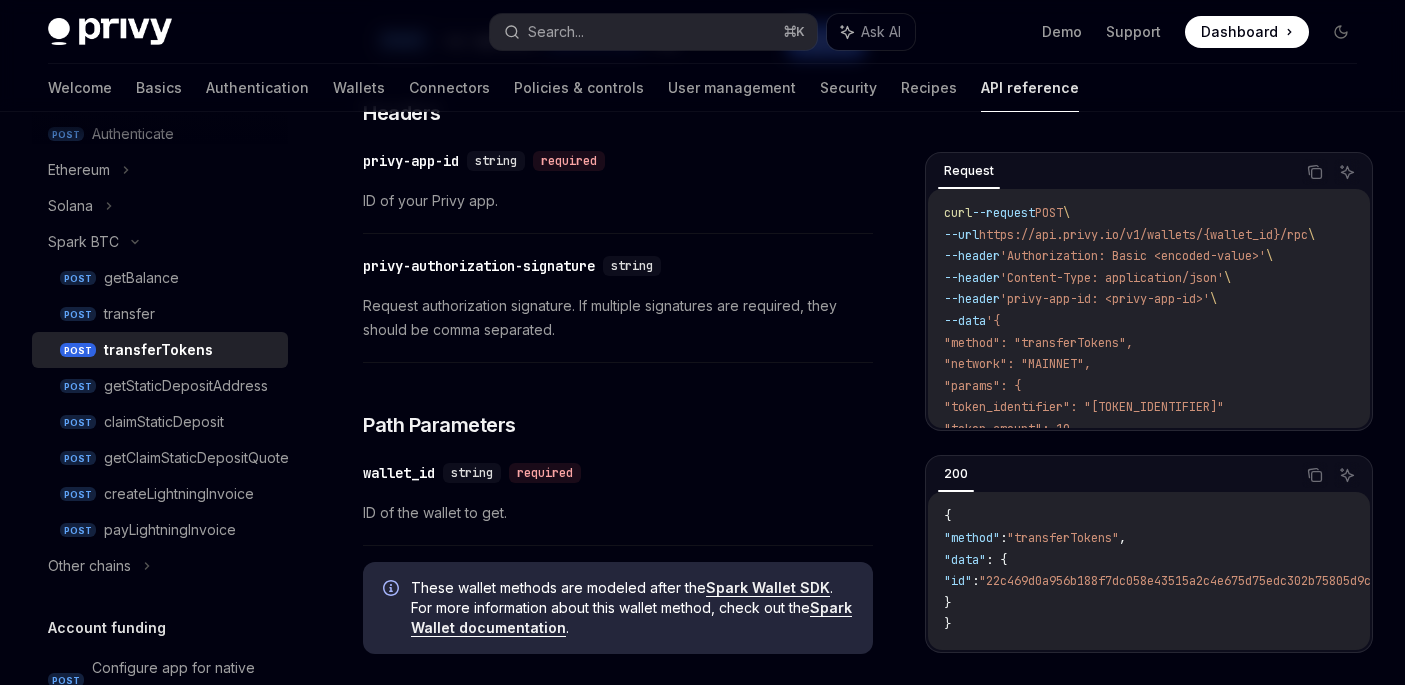 scroll, scrollTop: 363, scrollLeft: 0, axis: vertical 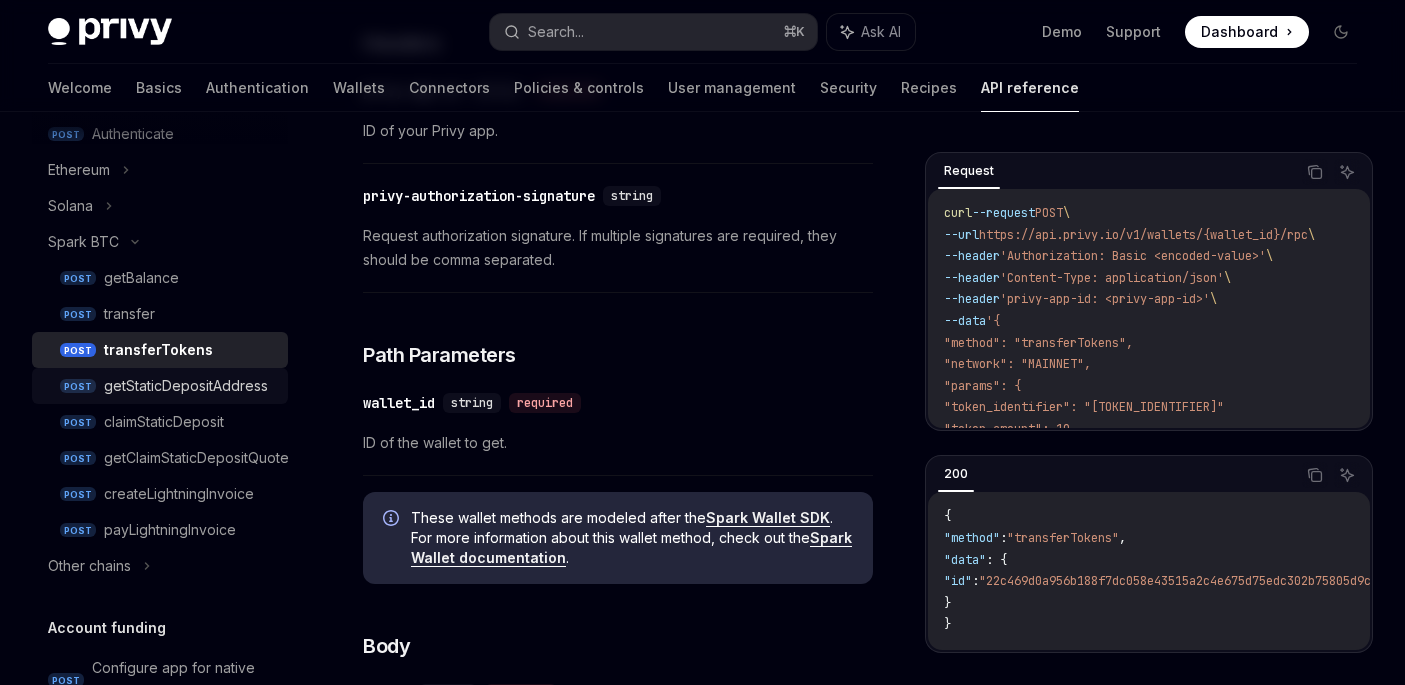 click on "getStaticDepositAddress" at bounding box center [186, 386] 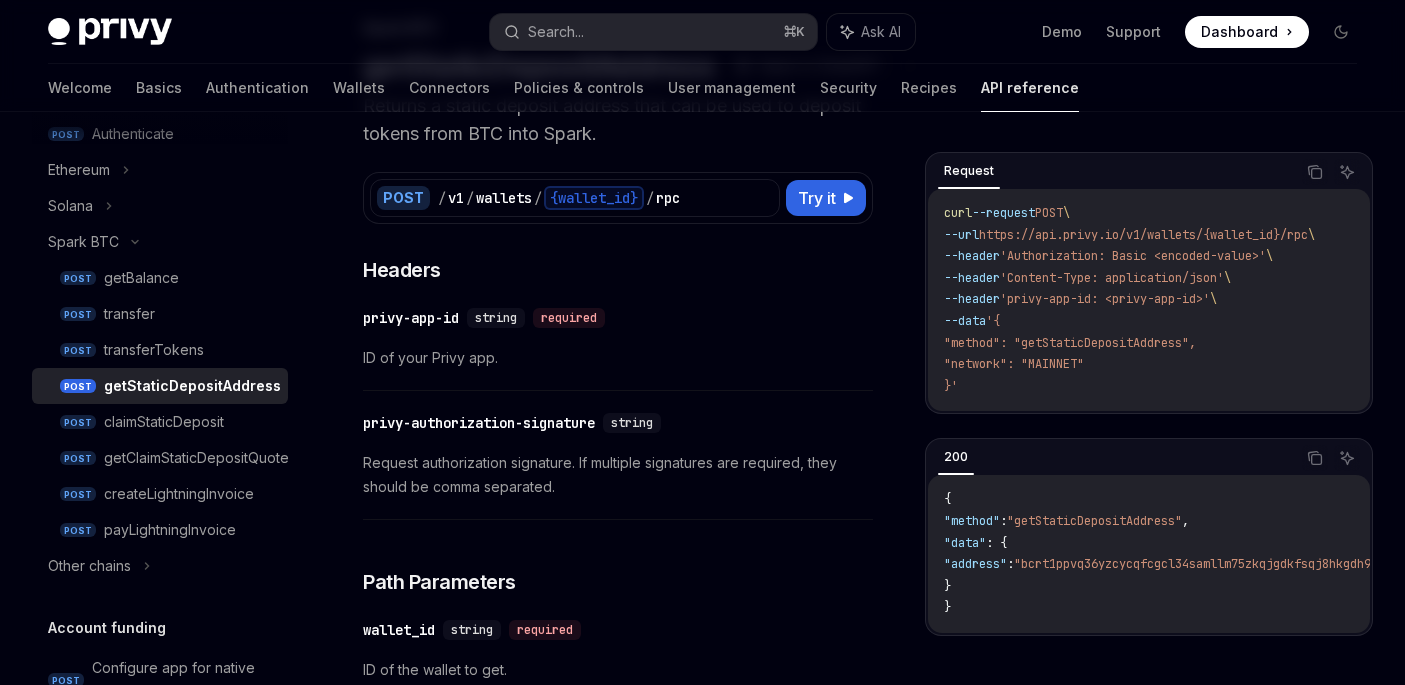 scroll, scrollTop: 322, scrollLeft: 0, axis: vertical 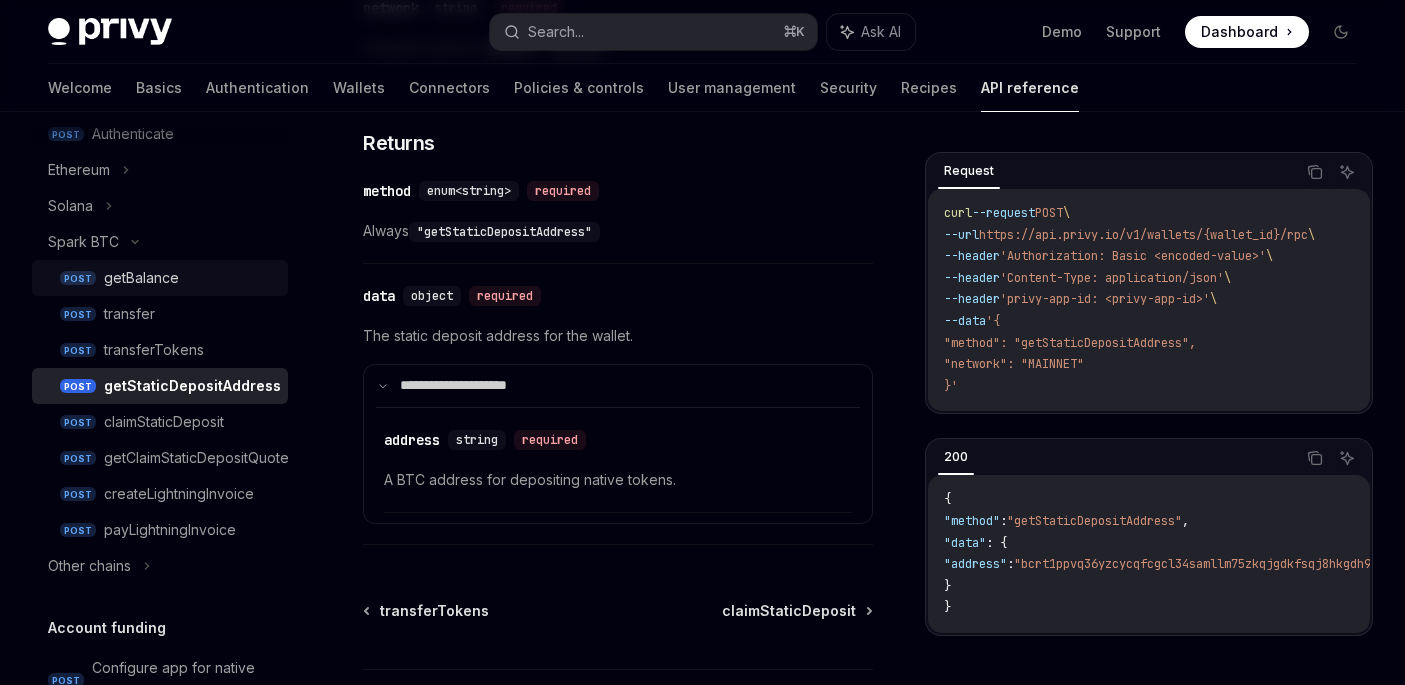 click on "getBalance" at bounding box center [141, 278] 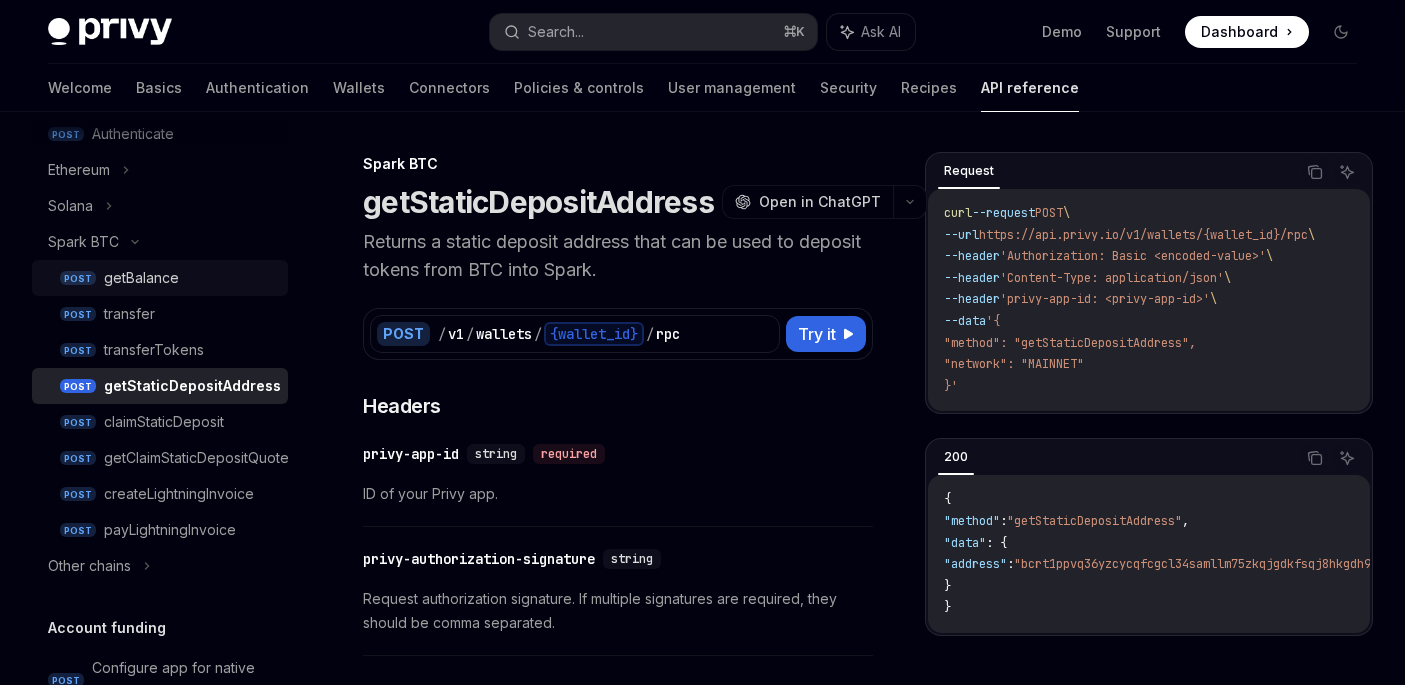 type on "*" 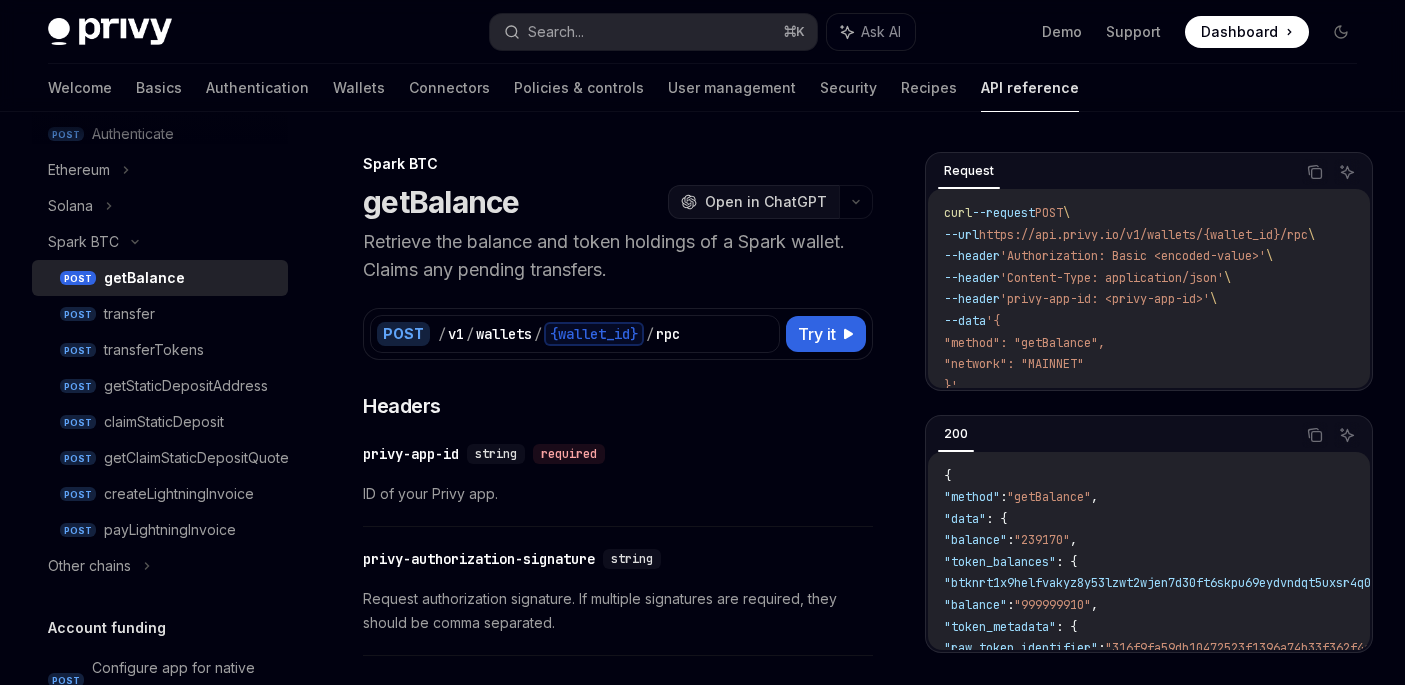 click on "Open in ChatGPT" at bounding box center [766, 202] 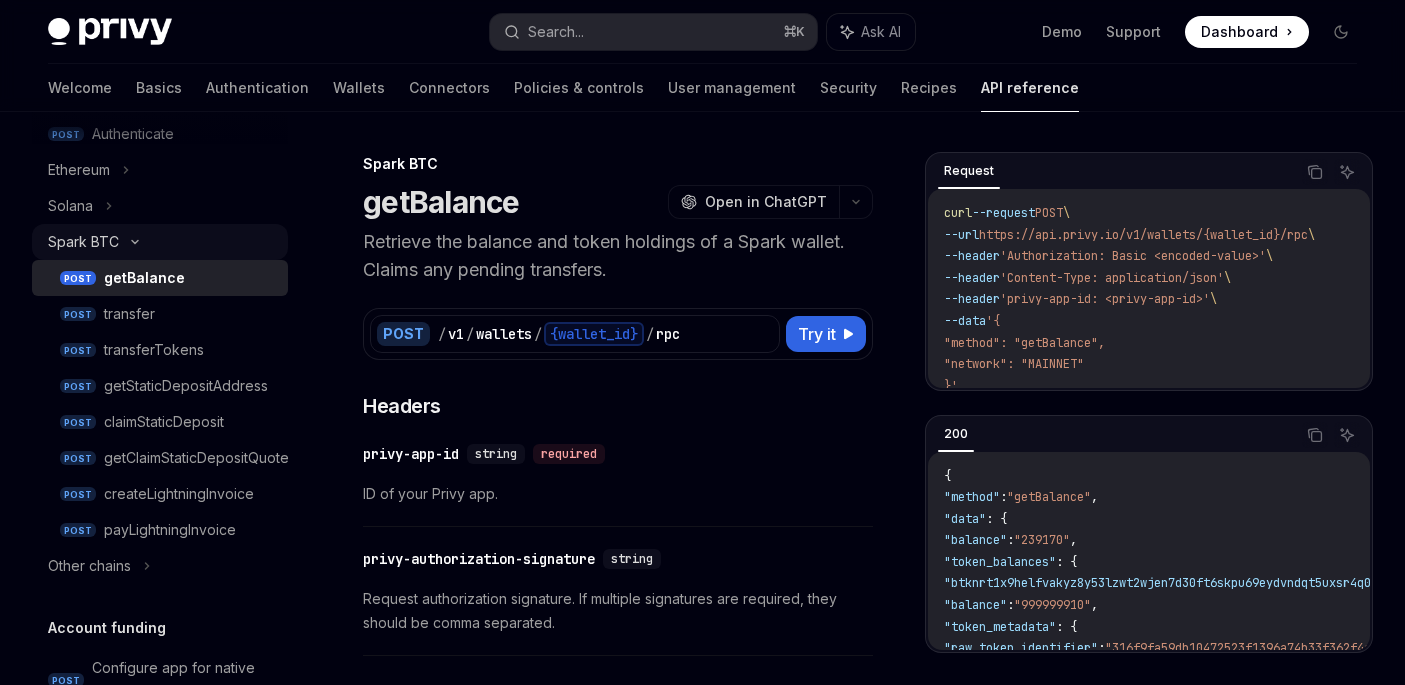 click 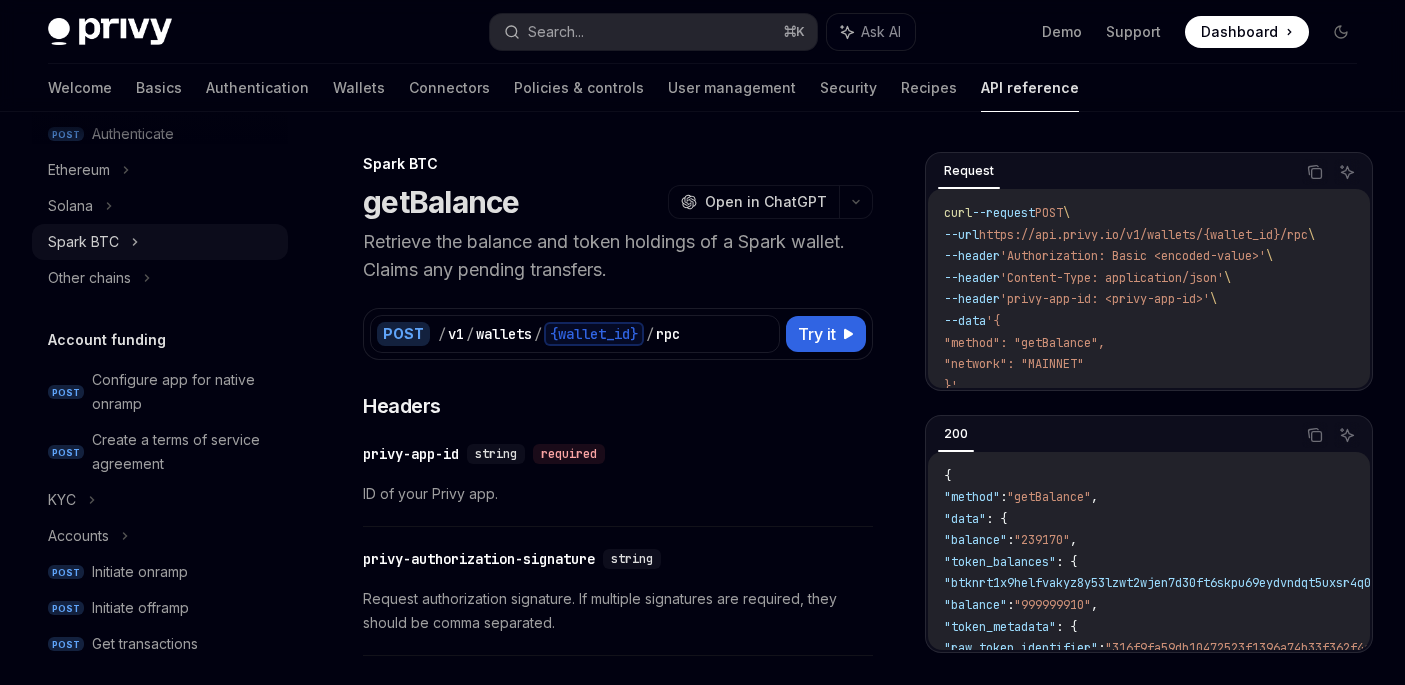 click 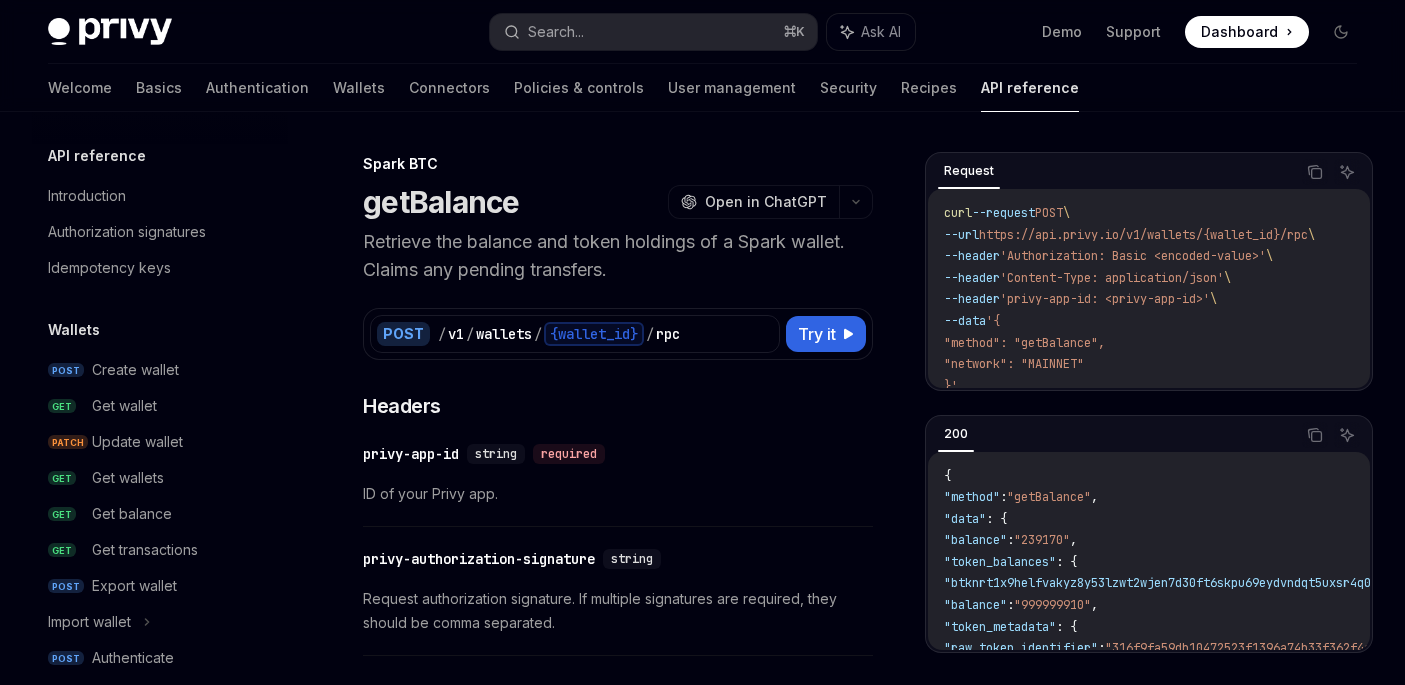 scroll, scrollTop: 0, scrollLeft: 0, axis: both 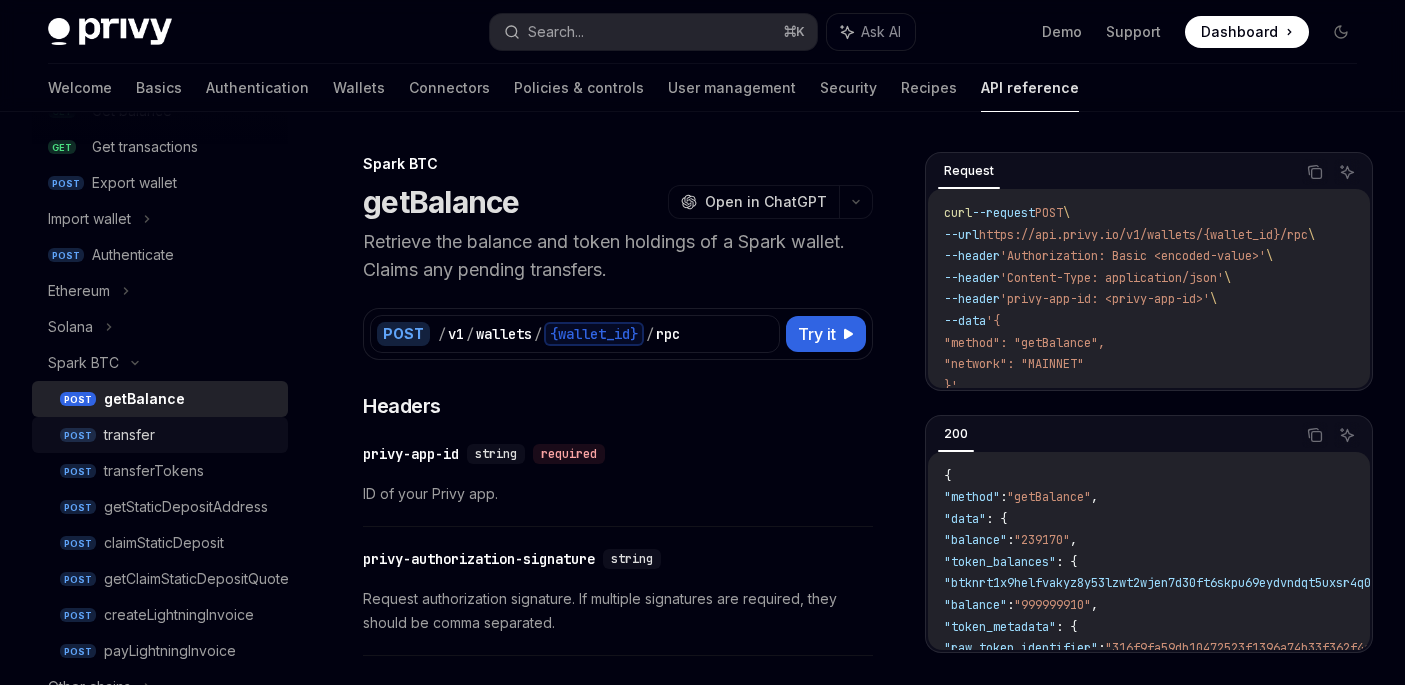 click on "transfer" at bounding box center [129, 435] 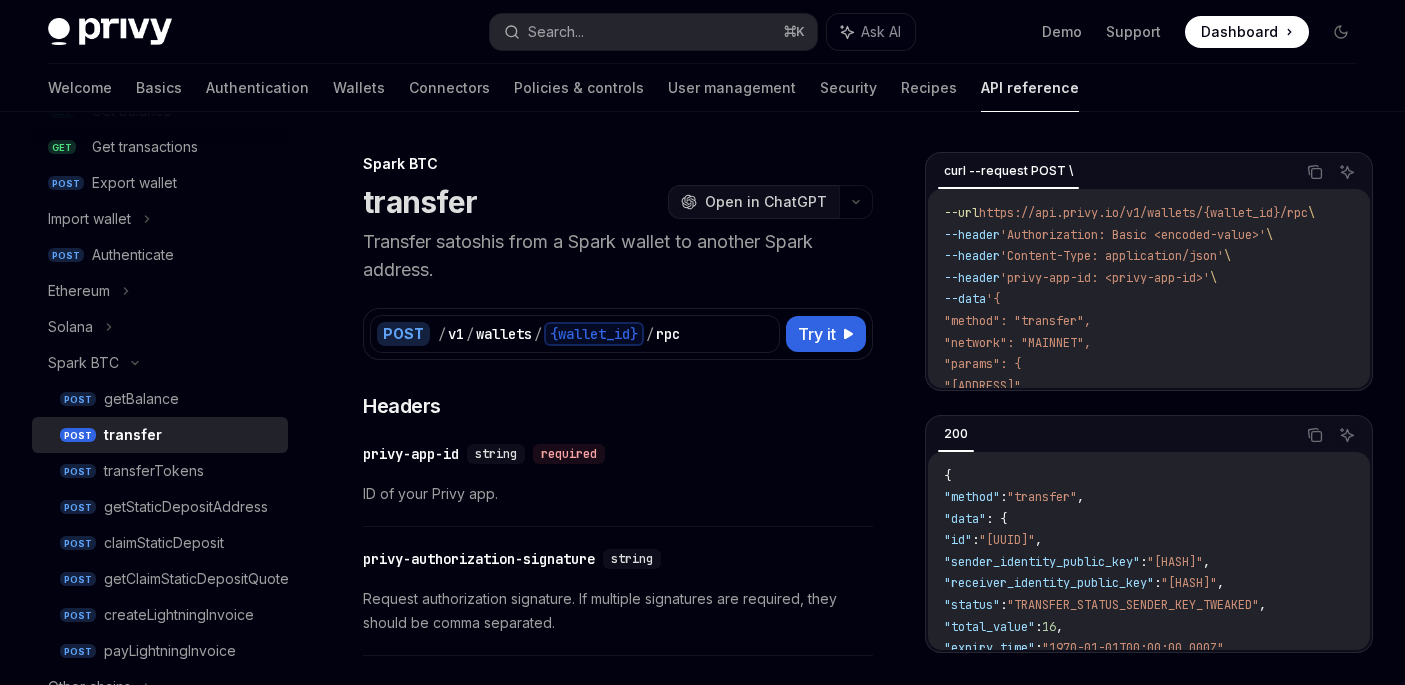 click on "Open in ChatGPT" at bounding box center (766, 202) 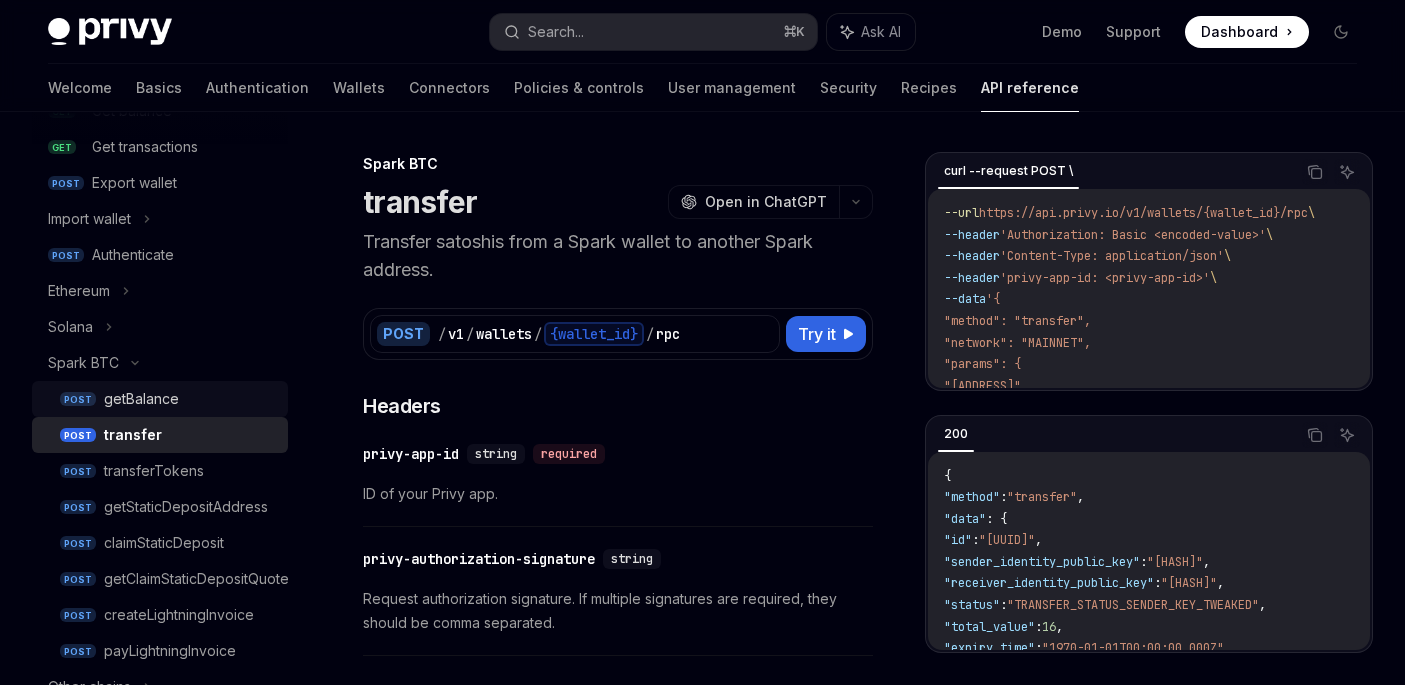 click on "getBalance" at bounding box center (141, 399) 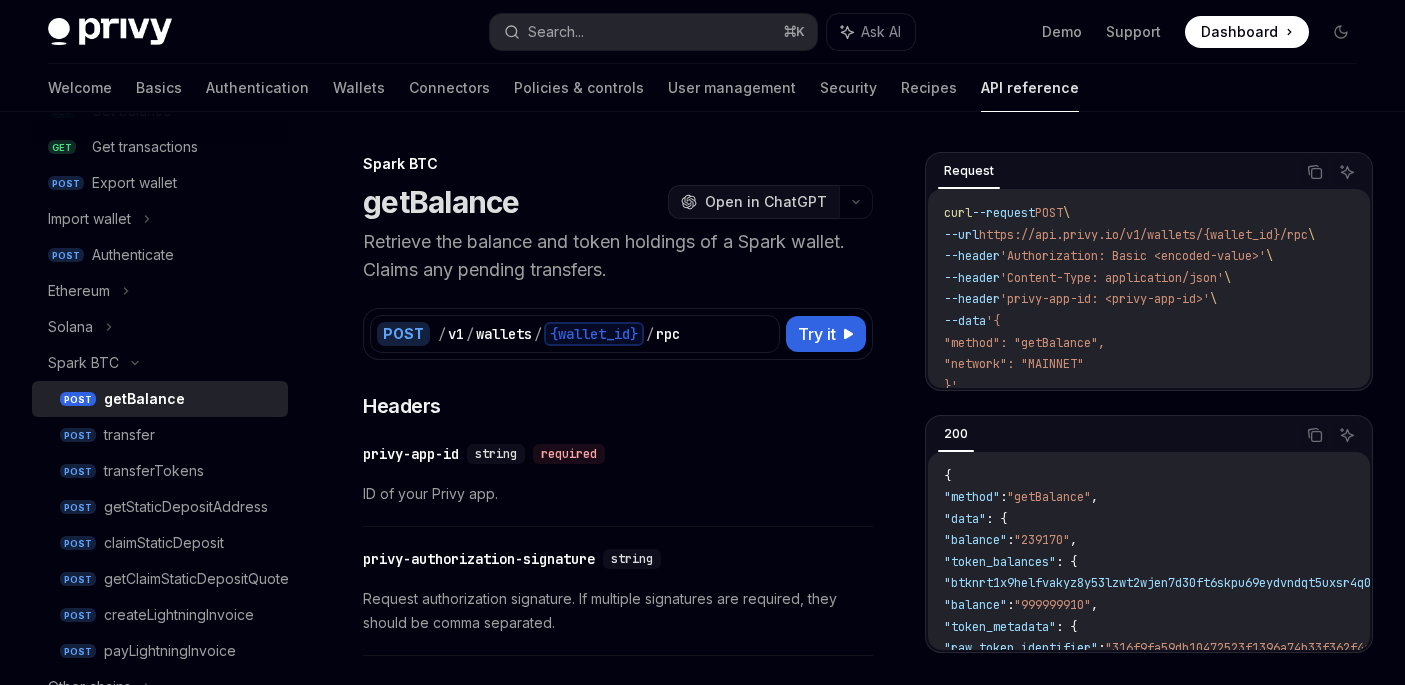 click on "Open in ChatGPT" at bounding box center [766, 202] 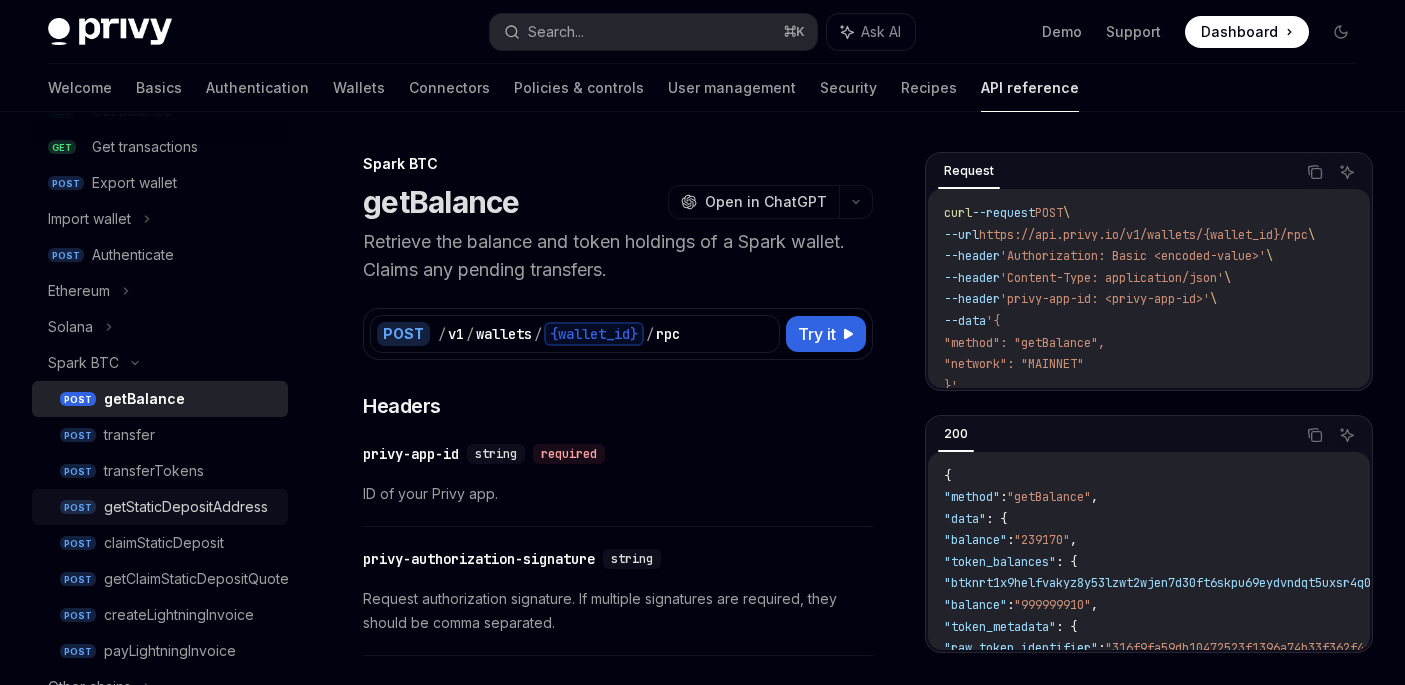 click on "getStaticDepositAddress" at bounding box center [186, 507] 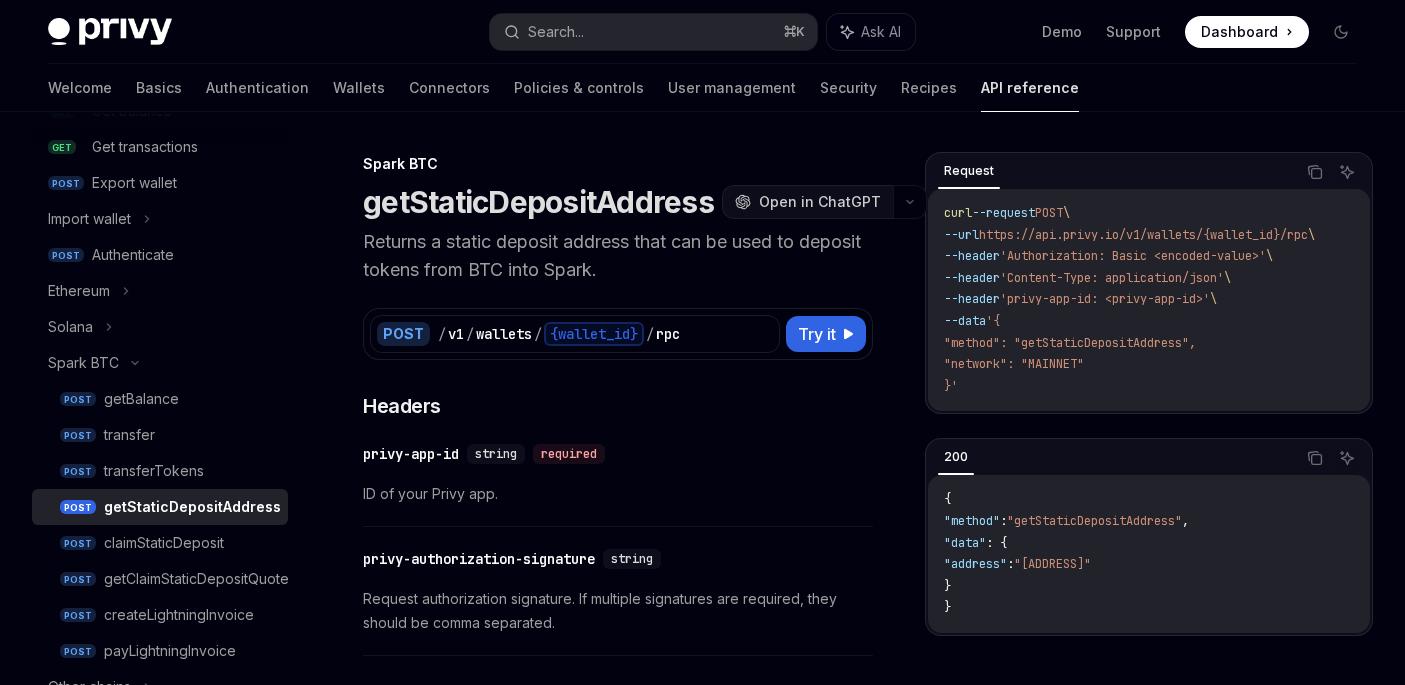 click on "Open in ChatGPT" at bounding box center [820, 202] 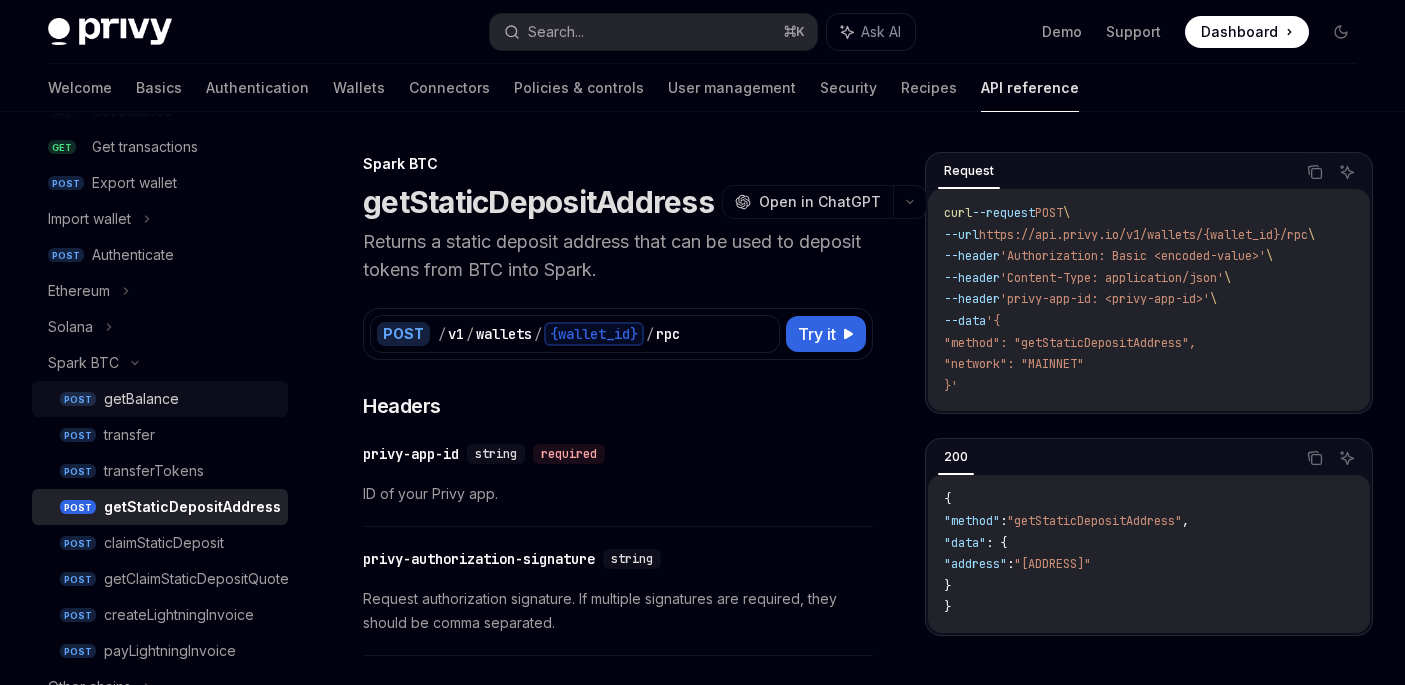 click on "getBalance" at bounding box center (141, 399) 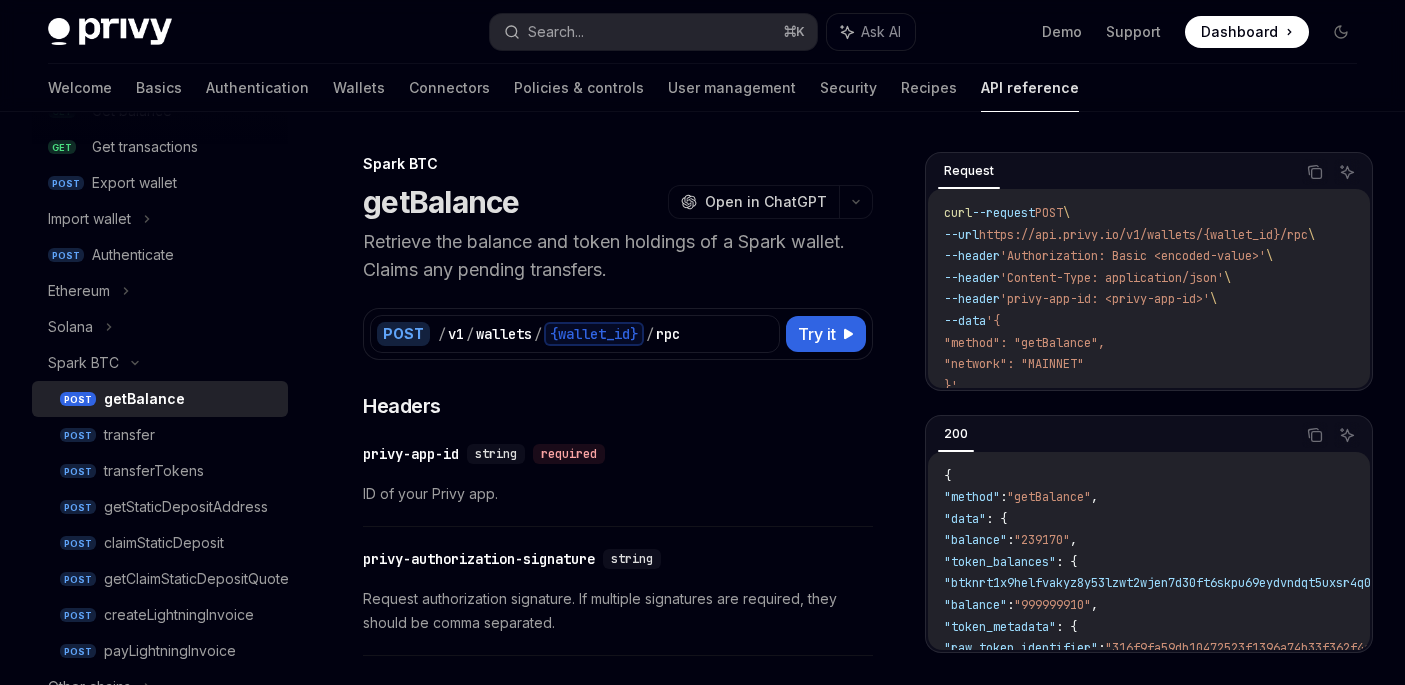 scroll, scrollTop: 18, scrollLeft: 0, axis: vertical 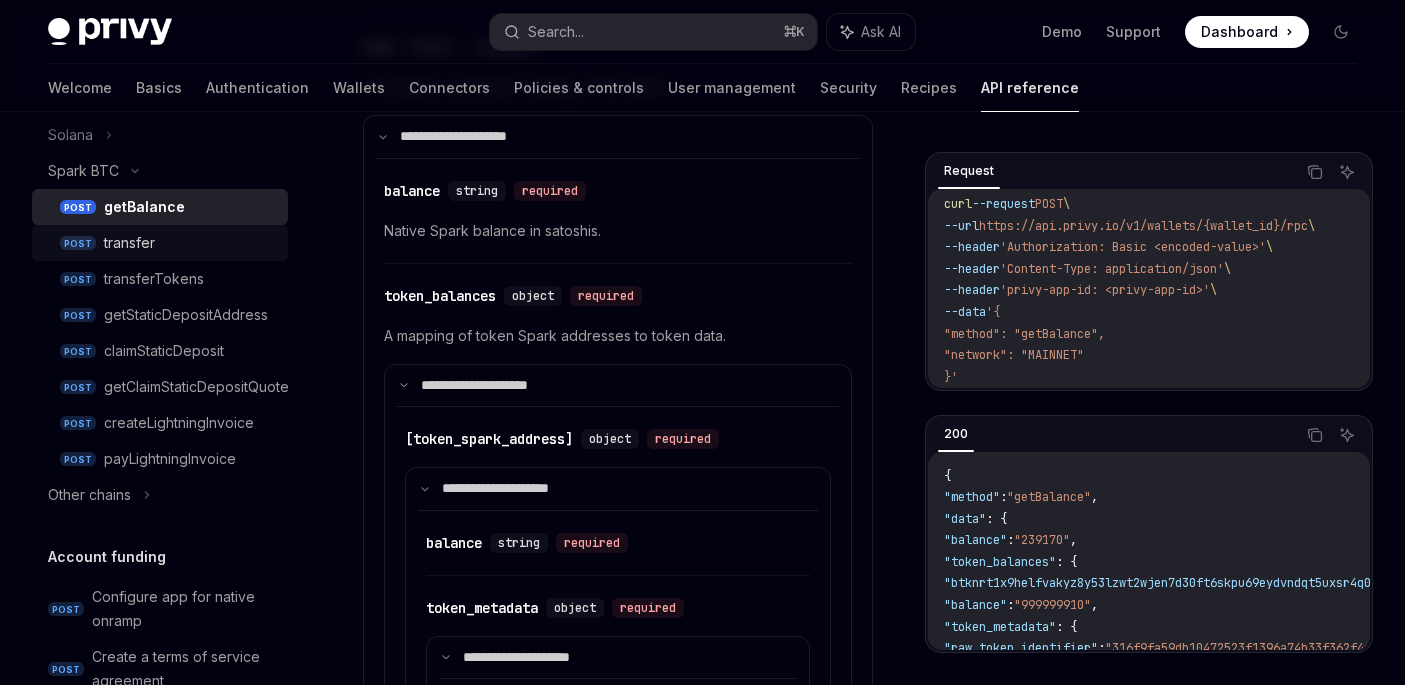 click on "transfer" at bounding box center [190, 243] 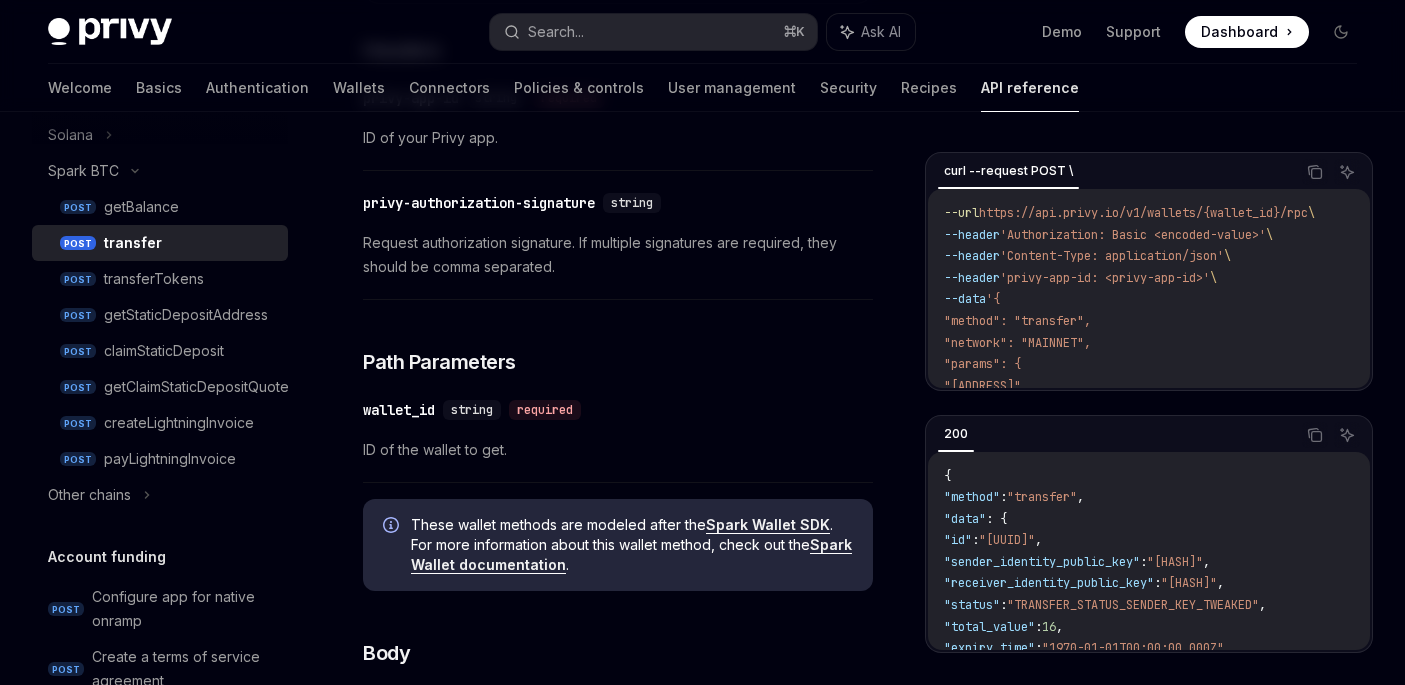 scroll, scrollTop: 363, scrollLeft: 0, axis: vertical 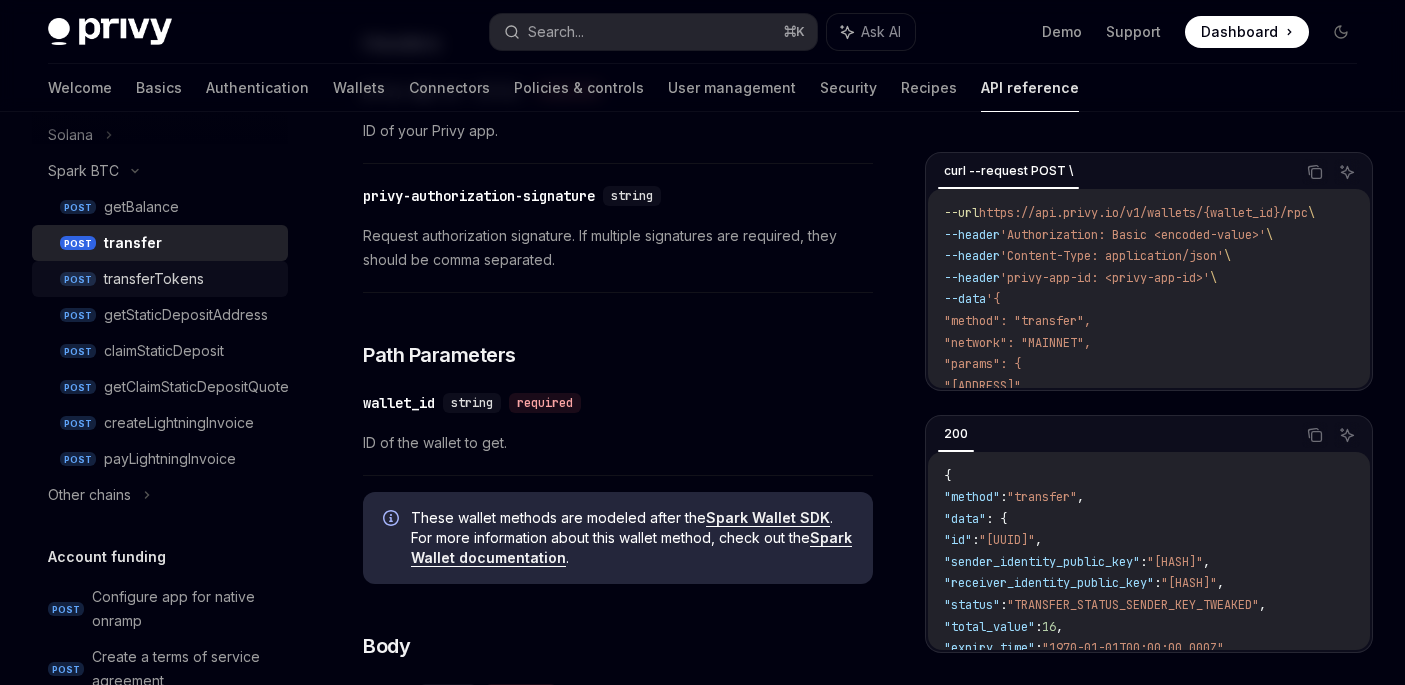 click on "transferTokens" at bounding box center [154, 279] 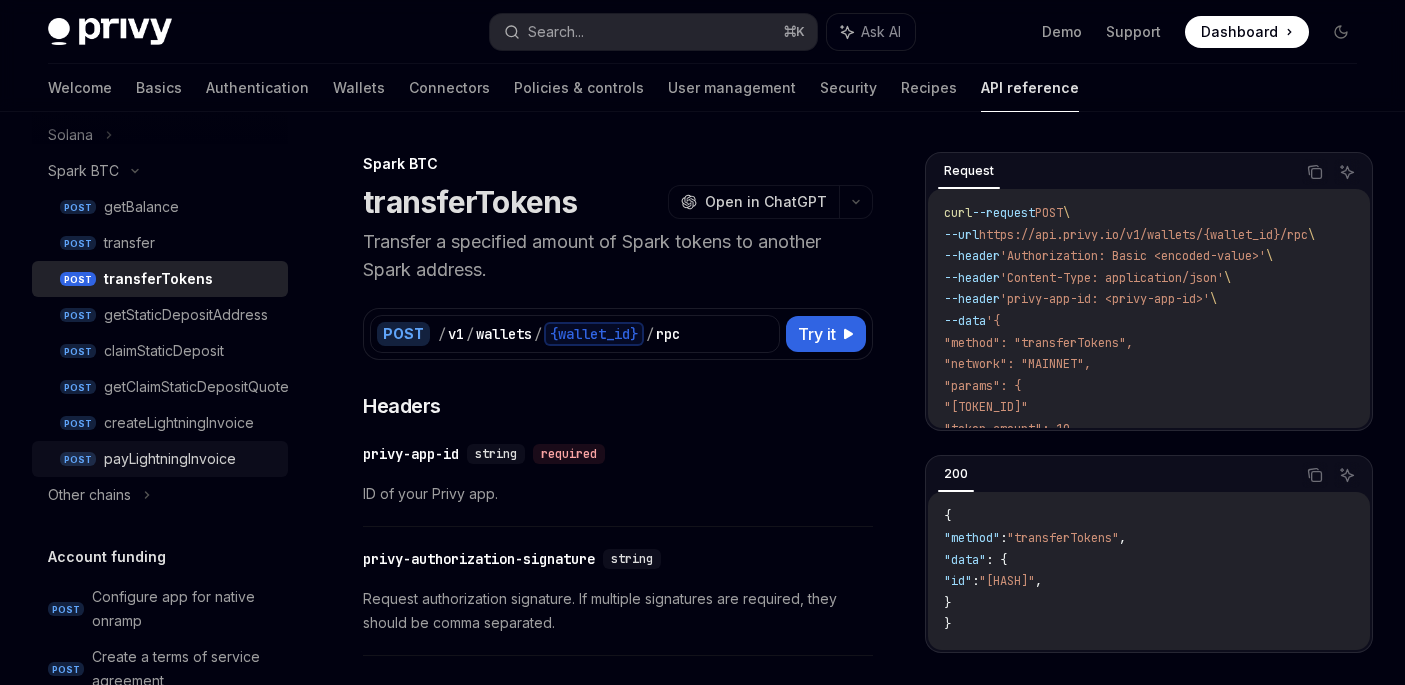 click on "payLightningInvoice" at bounding box center [170, 459] 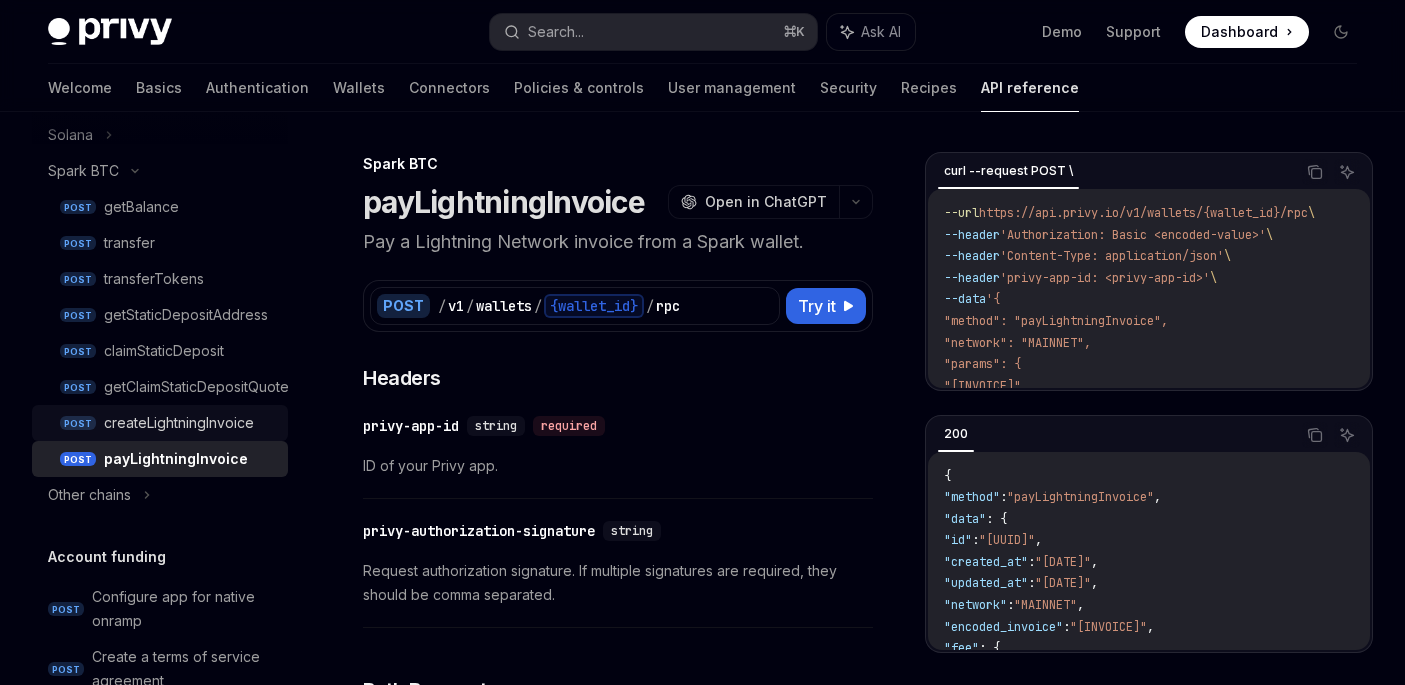 click on "createLightningInvoice" at bounding box center [179, 423] 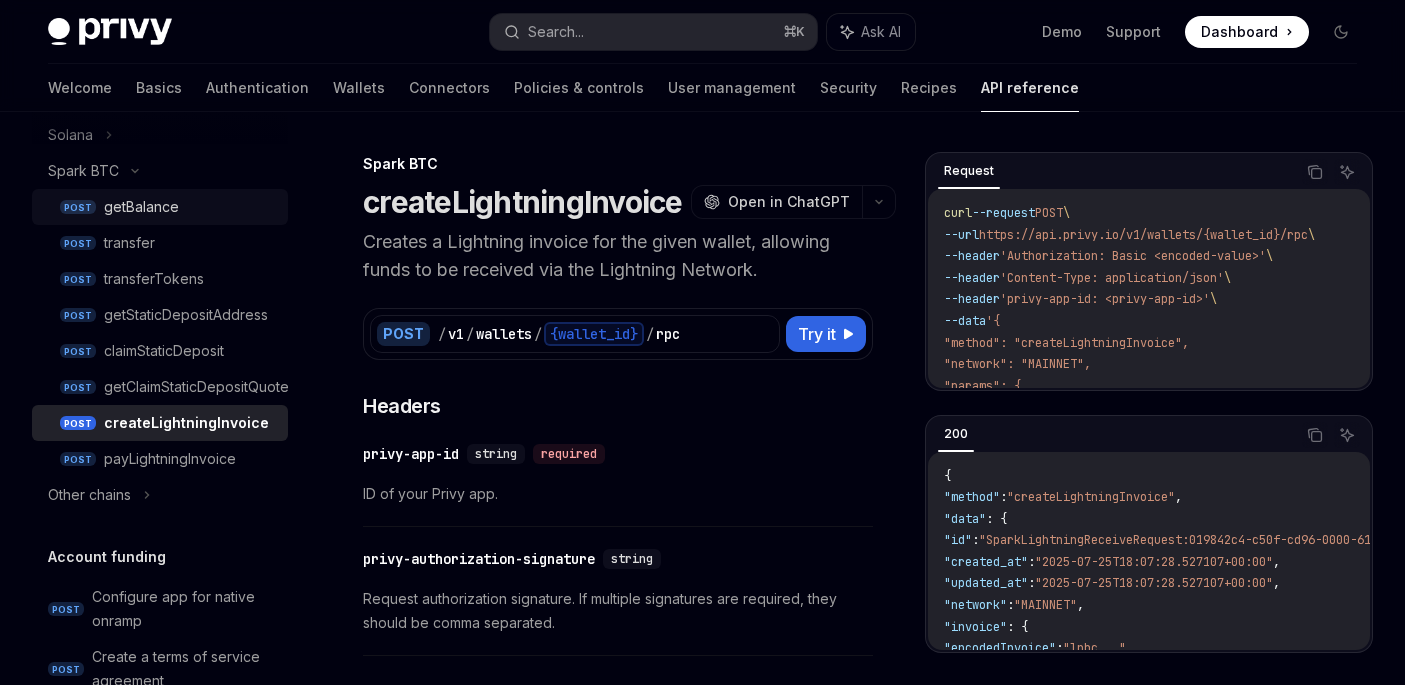 click on "getBalance" at bounding box center (141, 207) 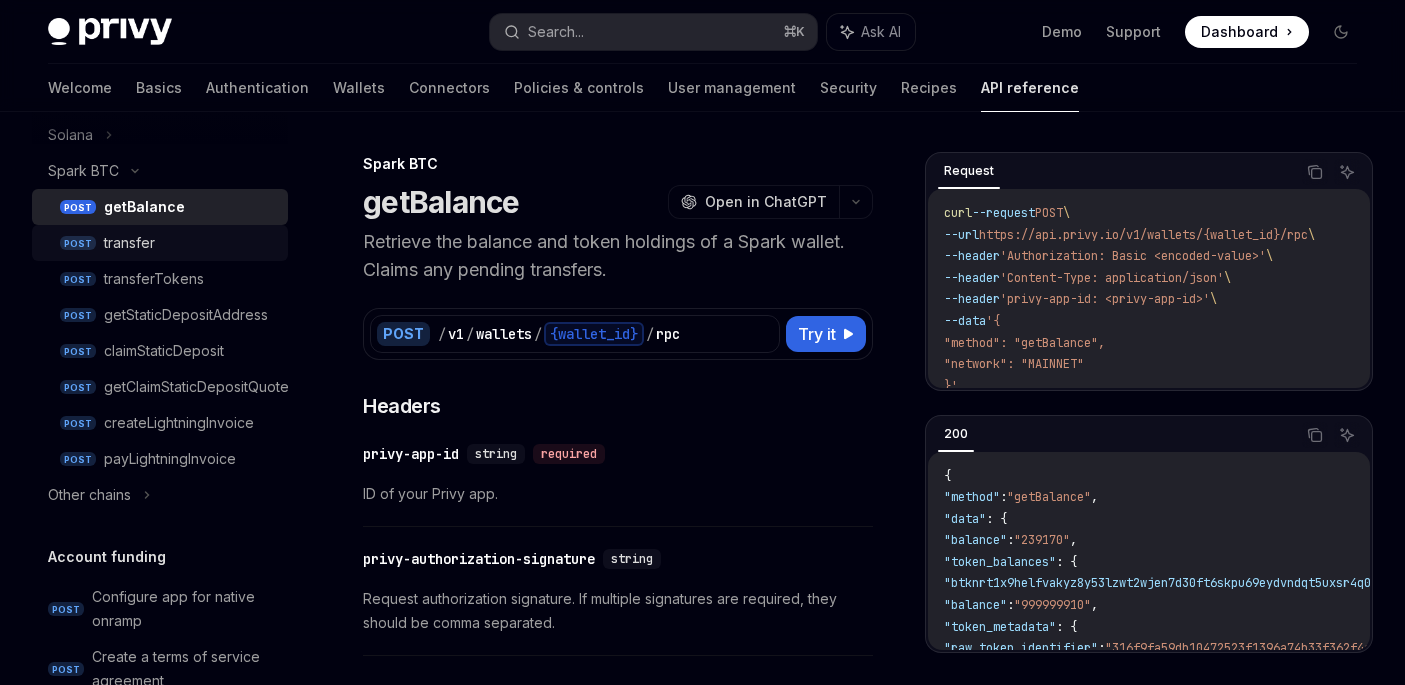click on "transfer" at bounding box center (190, 243) 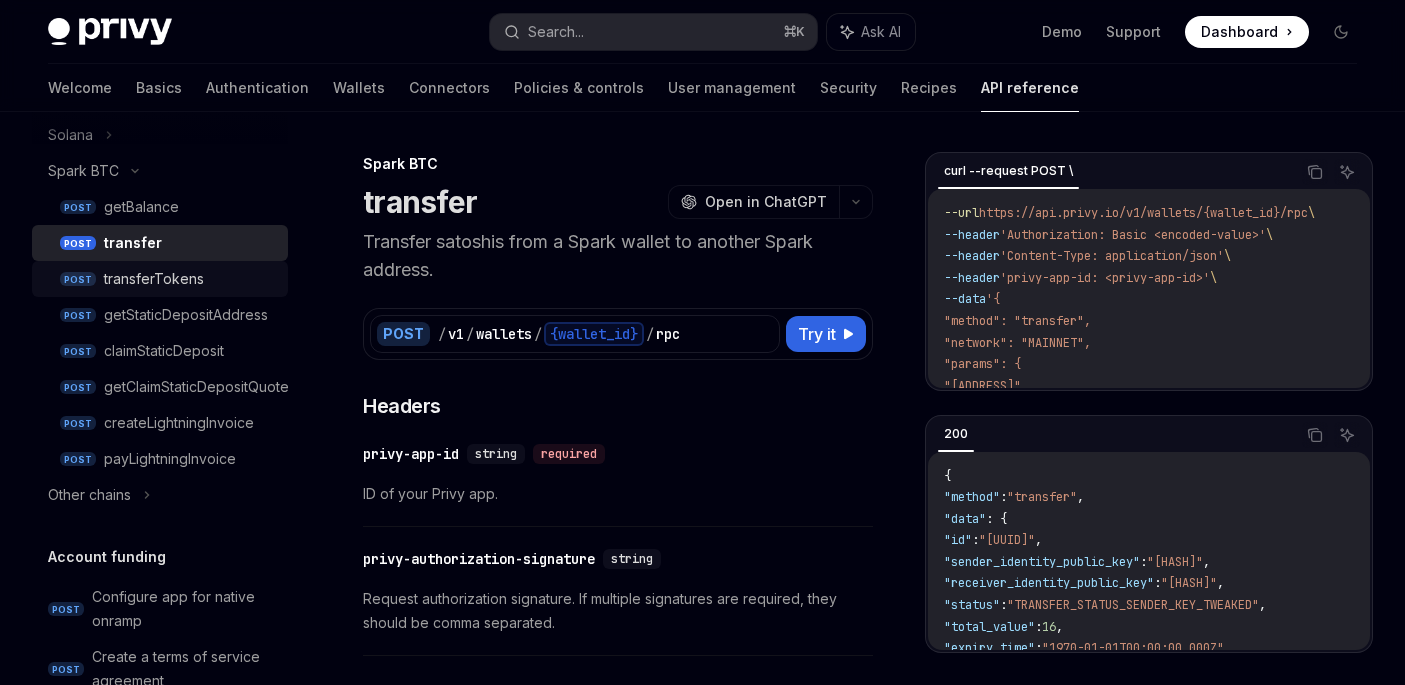 click on "transferTokens" at bounding box center (154, 279) 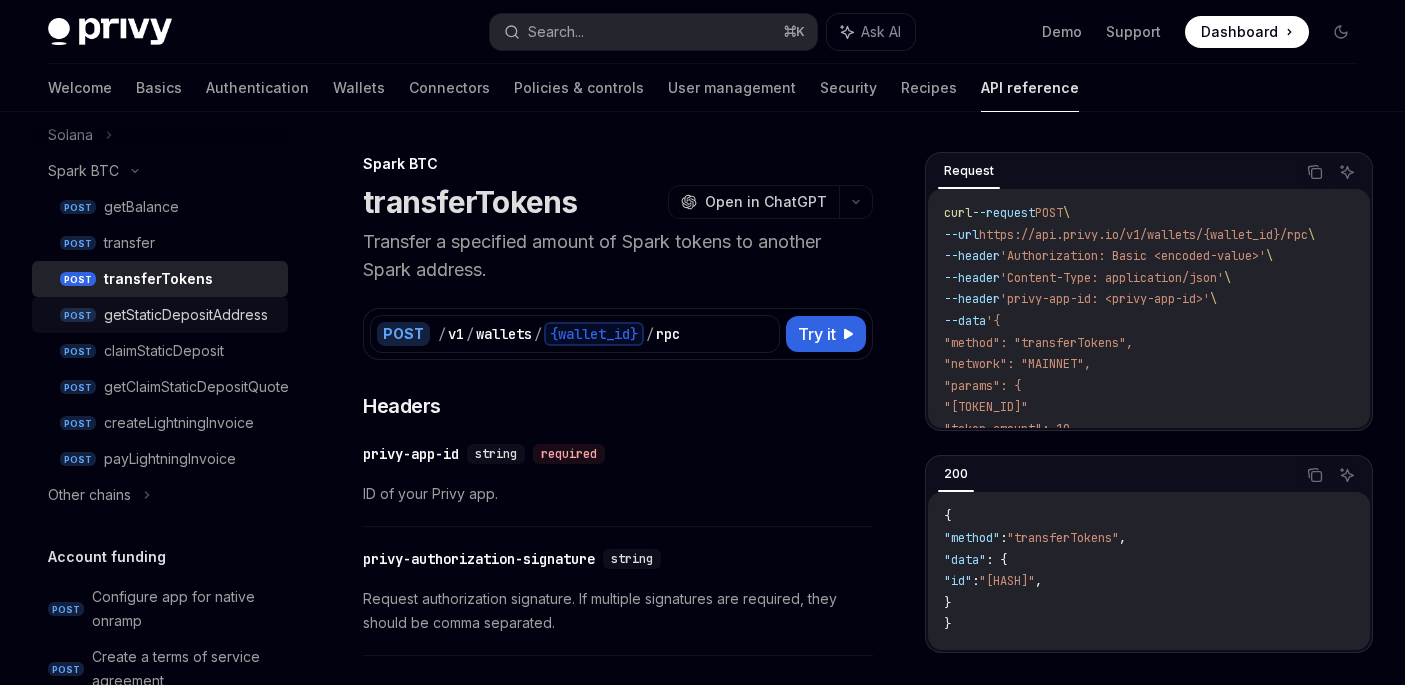 click on "getStaticDepositAddress" at bounding box center (186, 315) 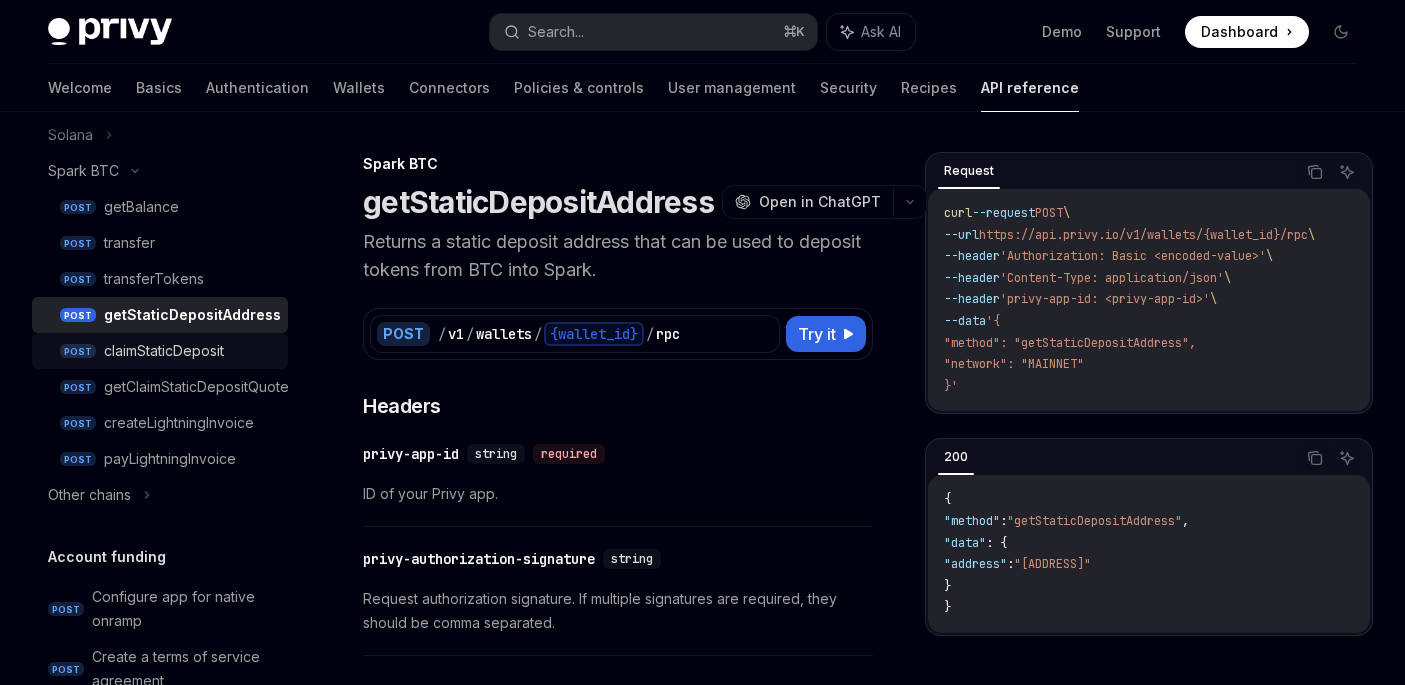 click on "claimStaticDeposit" at bounding box center (164, 351) 